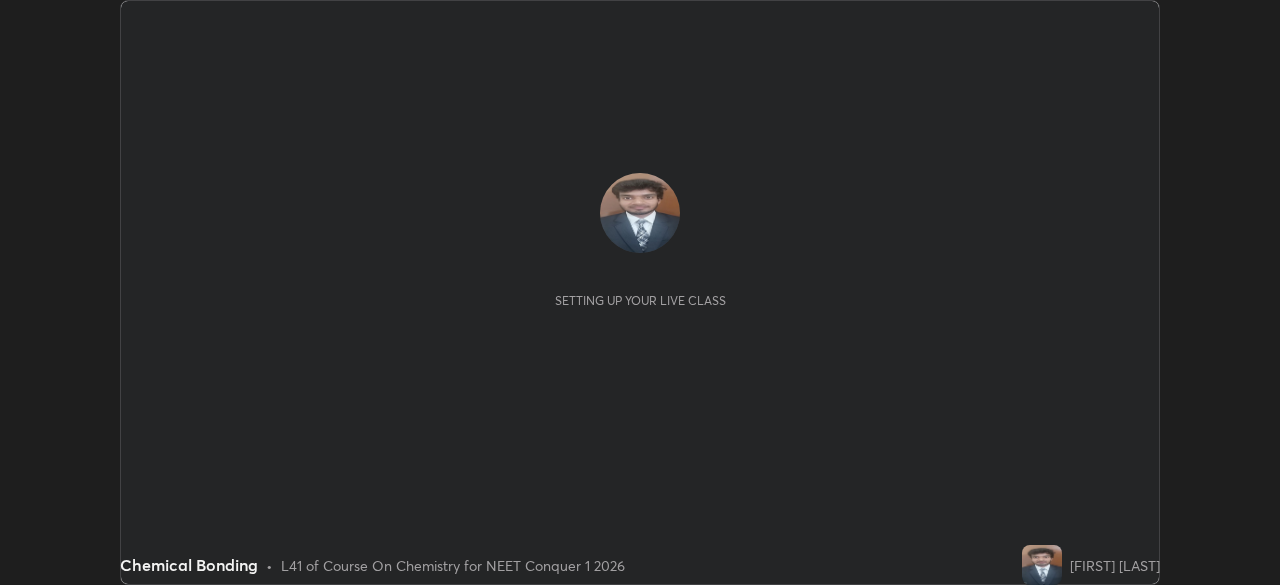scroll, scrollTop: 0, scrollLeft: 0, axis: both 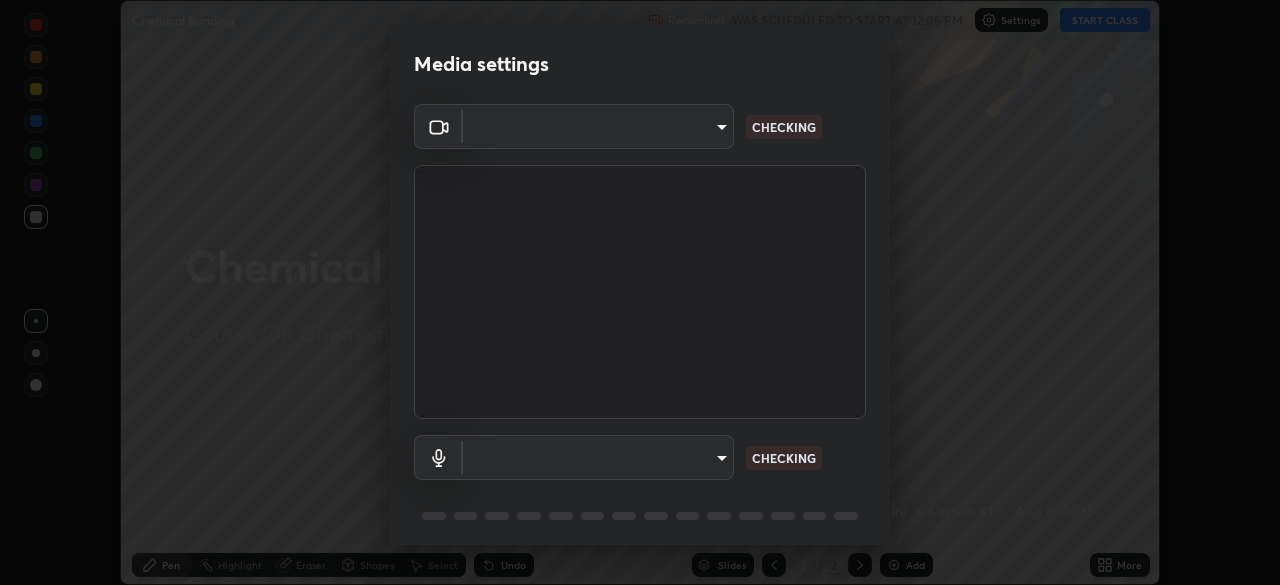 type on "d1d801c93c7654c4b633a6c07394091896b345958fc18d5d3497827749e02924" 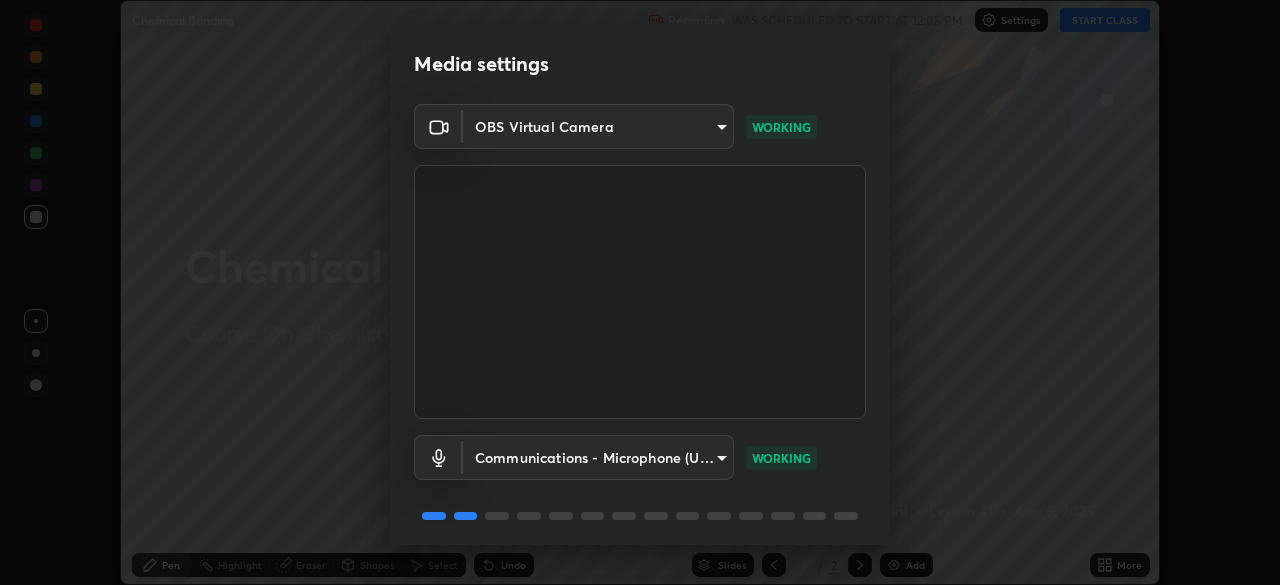 click on "Erase all Chemical Bonding Recording WAS SCHEDULED TO START AT  12:05 PM Settings START CLASS Setting up your live class Chemical Bonding • L41 of Course On Chemistry for NEET Conquer 1 2026 [FIRST] [LAST] Pen Highlight Eraser Shapes Select Undo Slides 2 / 2 Add More No doubts shared Encourage your learners to ask a doubt for better clarity Report an issue Reason for reporting Buffering Chat not working Audio - Video sync issue Educator video quality low ​ Attach an image Report Media settings OBS Virtual Camera d1d801c93c7654c4b633a6c07394091896b345958fc18d5d3497827749e02924 WORKING Communications - Microphone (USB PnP Sound Device) communications WORKING 1 / 5 Next" at bounding box center [640, 292] 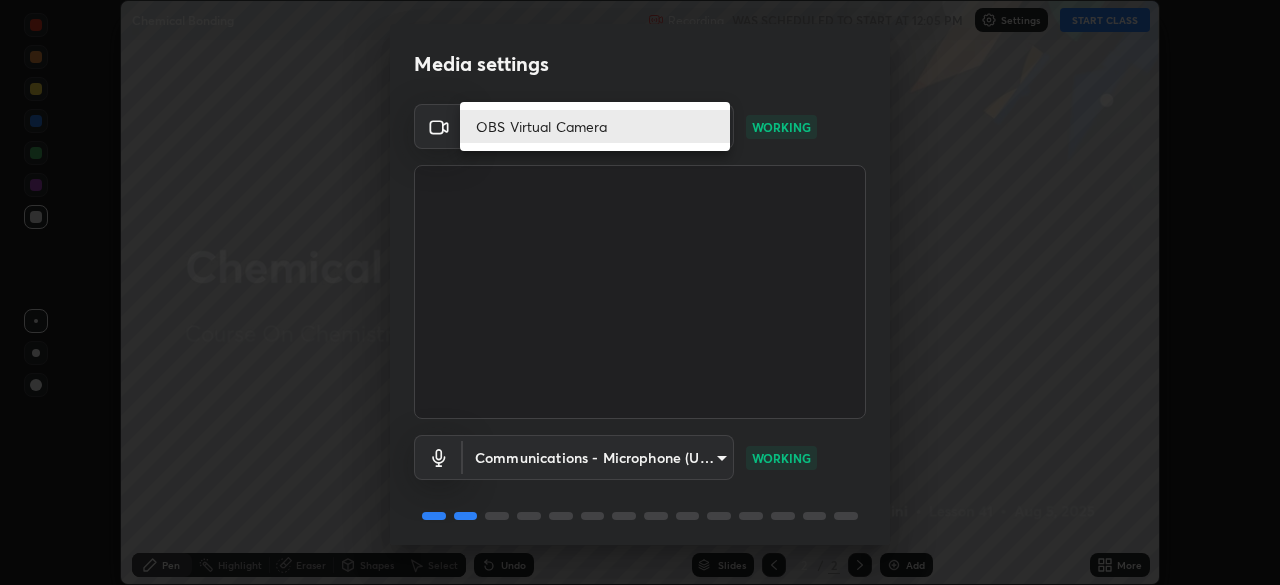 click at bounding box center [640, 292] 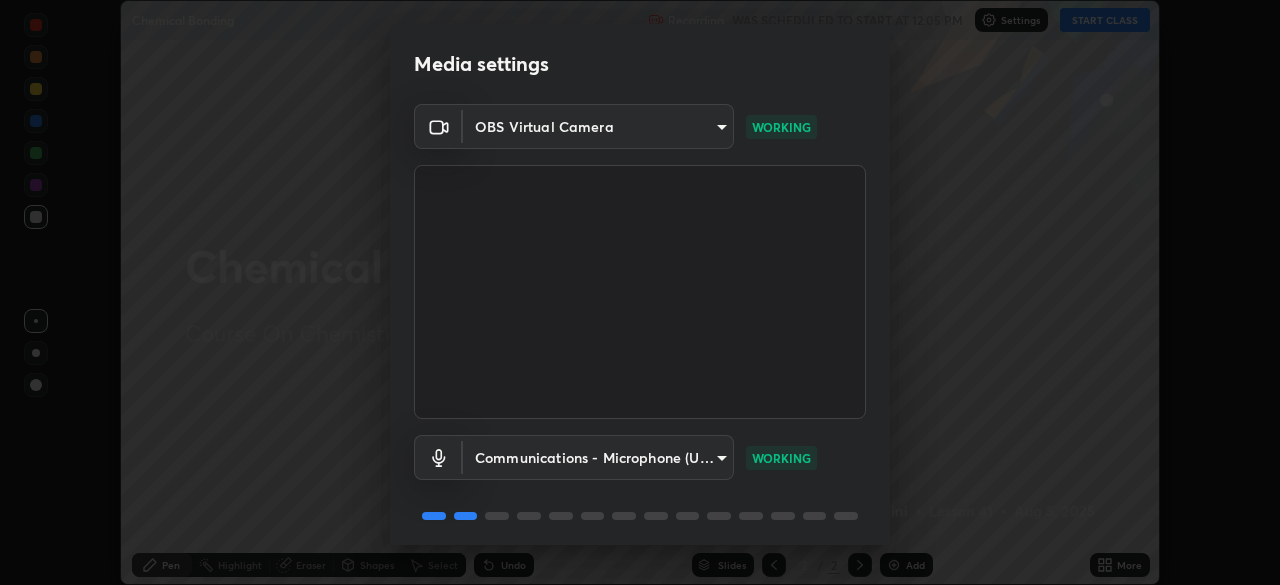 click on "Erase all Chemical Bonding Recording WAS SCHEDULED TO START AT  12:05 PM Settings START CLASS Setting up your live class Chemical Bonding • L41 of Course On Chemistry for NEET Conquer 1 2026 [FIRST] [LAST] Pen Highlight Eraser Shapes Select Undo Slides 2 / 2 Add More No doubts shared Encourage your learners to ask a doubt for better clarity Report an issue Reason for reporting Buffering Chat not working Audio - Video sync issue Educator video quality low ​ Attach an image Report Media settings OBS Virtual Camera d1d801c93c7654c4b633a6c07394091896b345958fc18d5d3497827749e02924 WORKING Communications - Microphone (USB PnP Sound Device) communications WORKING 1 / 5 Next" at bounding box center (640, 292) 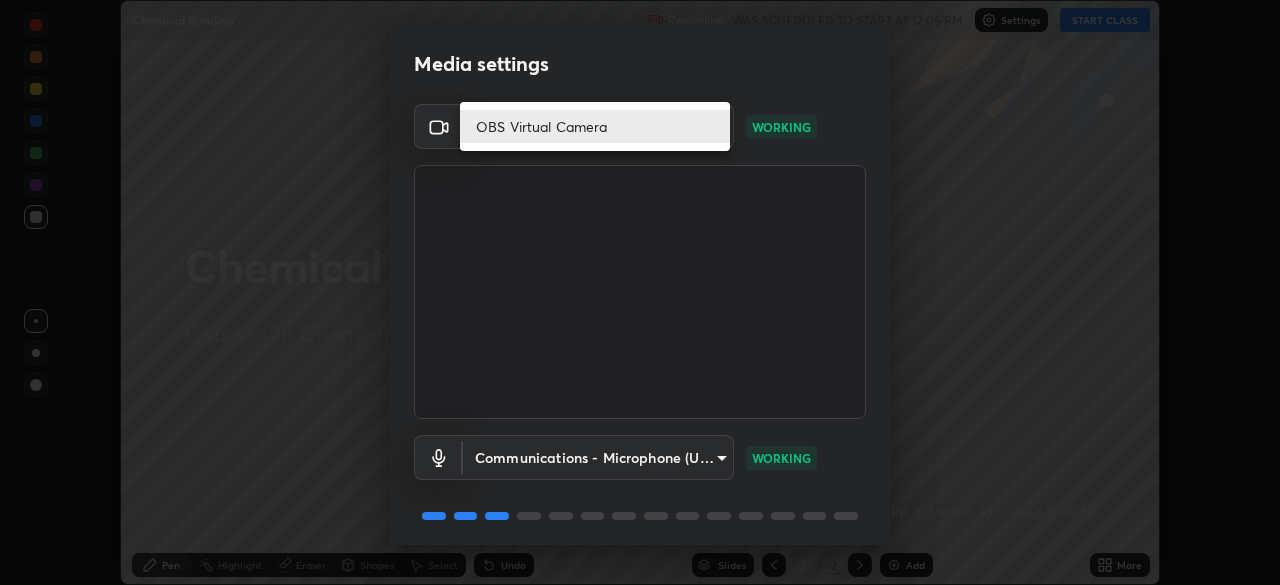 click at bounding box center [640, 292] 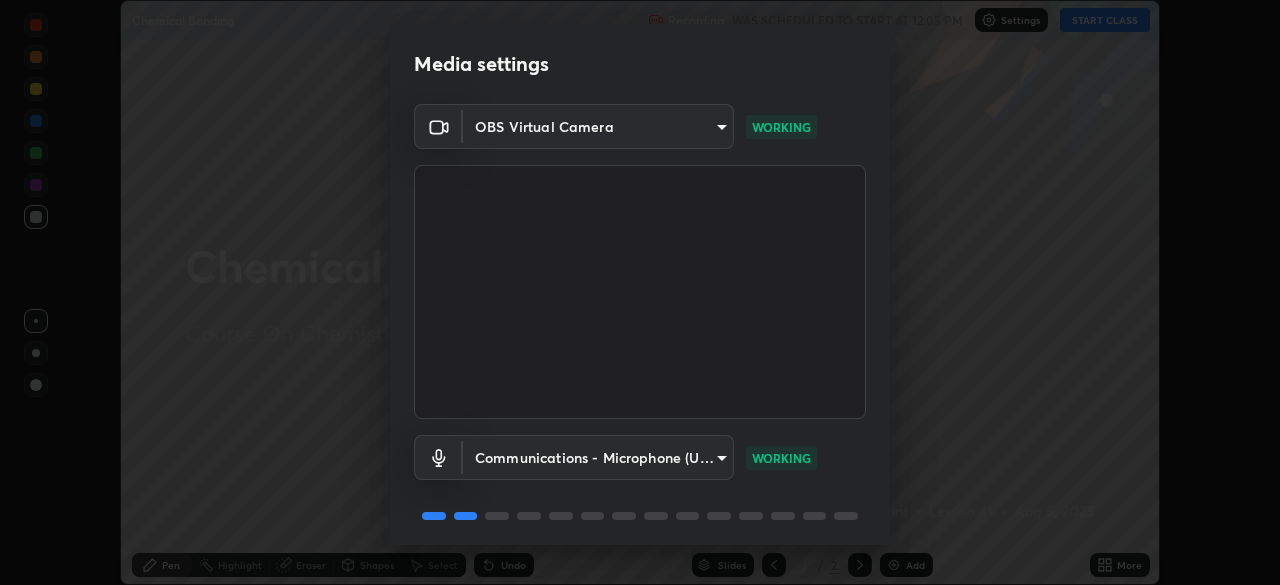 click on "Erase all Chemical Bonding Recording WAS SCHEDULED TO START AT  12:05 PM Settings START CLASS Setting up your live class Chemical Bonding • L41 of Course On Chemistry for NEET Conquer 1 2026 [FIRST] [LAST] Pen Highlight Eraser Shapes Select Undo Slides 2 / 2 Add More No doubts shared Encourage your learners to ask a doubt for better clarity Report an issue Reason for reporting Buffering Chat not working Audio - Video sync issue Educator video quality low ​ Attach an image Report Media settings OBS Virtual Camera d1d801c93c7654c4b633a6c07394091896b345958fc18d5d3497827749e02924 WORKING Communications - Microphone (USB PnP Sound Device) communications WORKING 1 / 5 Next" at bounding box center (640, 292) 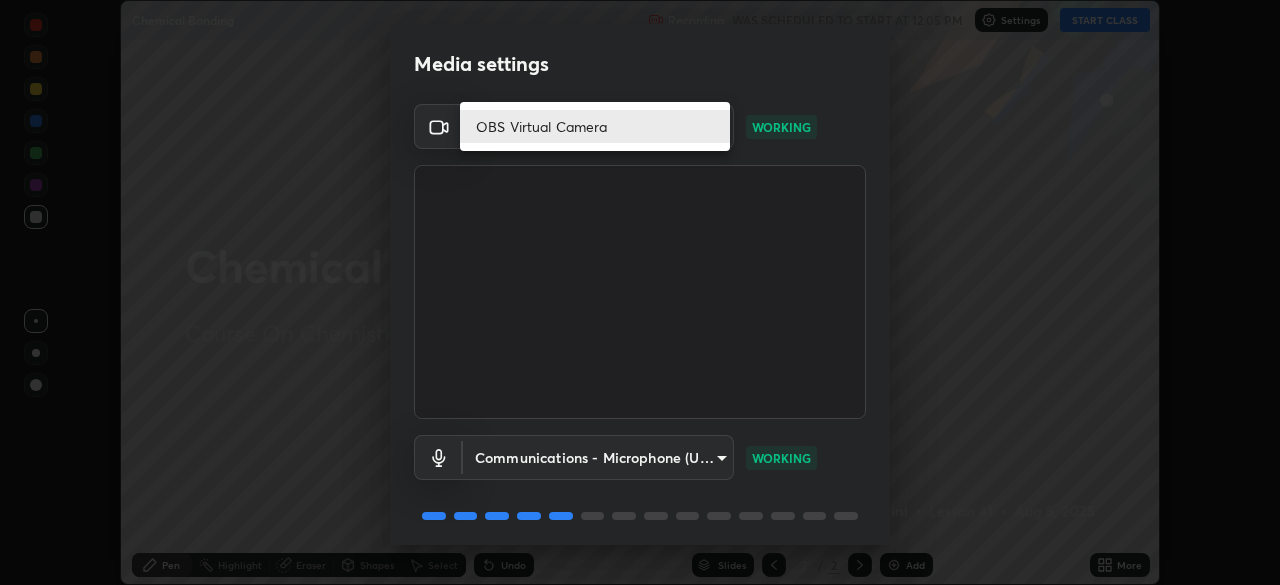 click at bounding box center [640, 292] 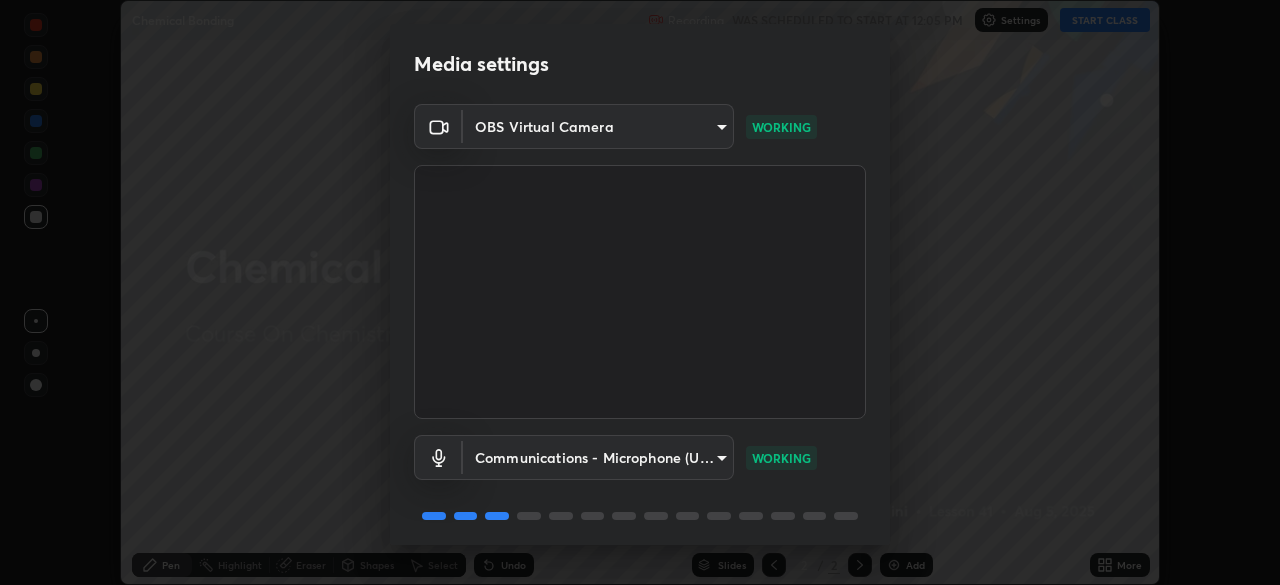 scroll, scrollTop: 71, scrollLeft: 0, axis: vertical 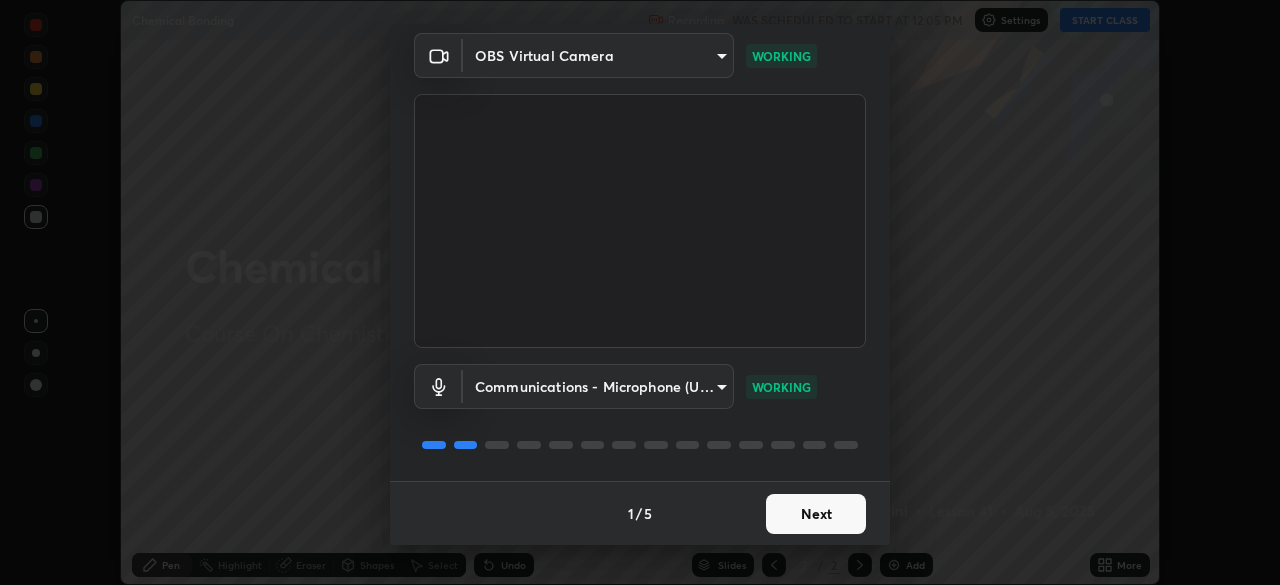 click on "Next" at bounding box center (816, 514) 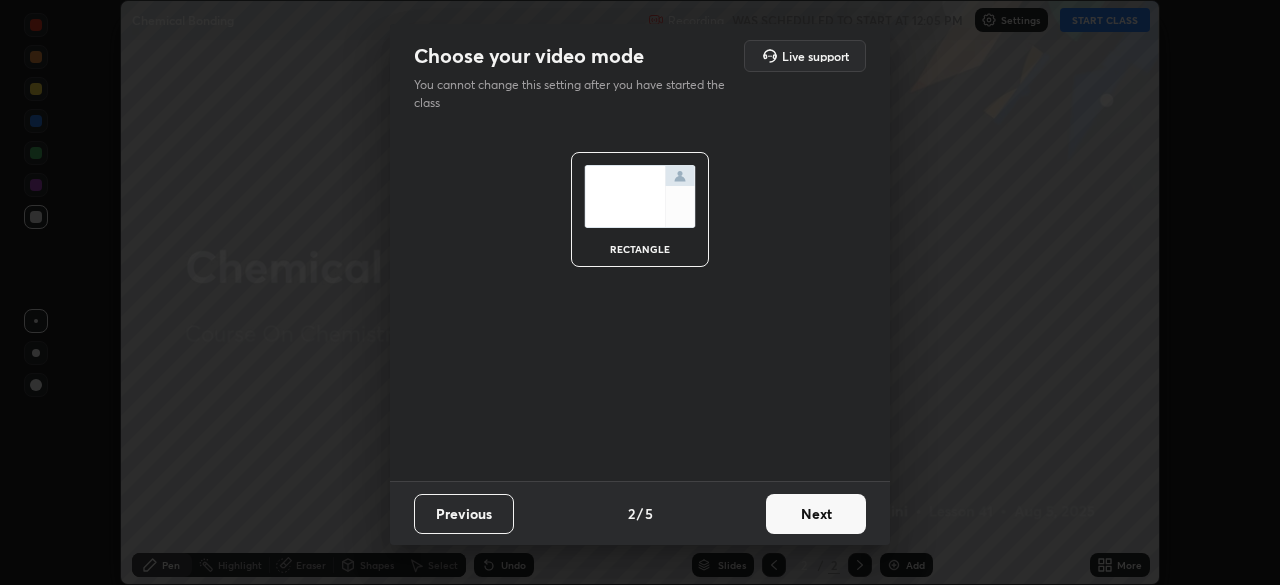 scroll, scrollTop: 0, scrollLeft: 0, axis: both 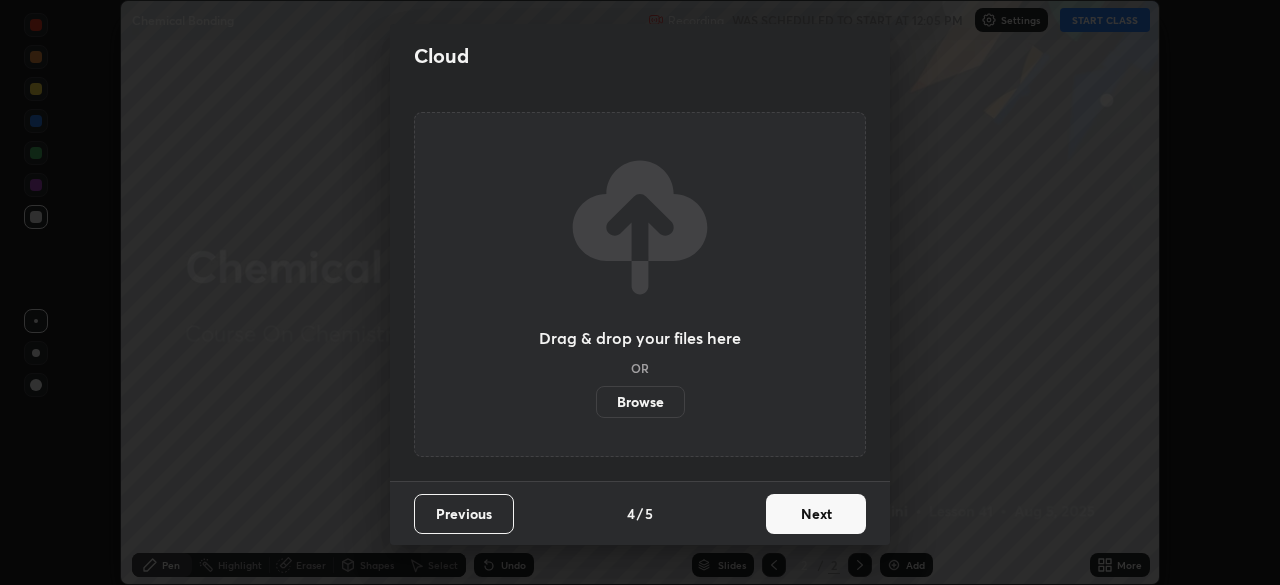 click on "Next" at bounding box center [816, 514] 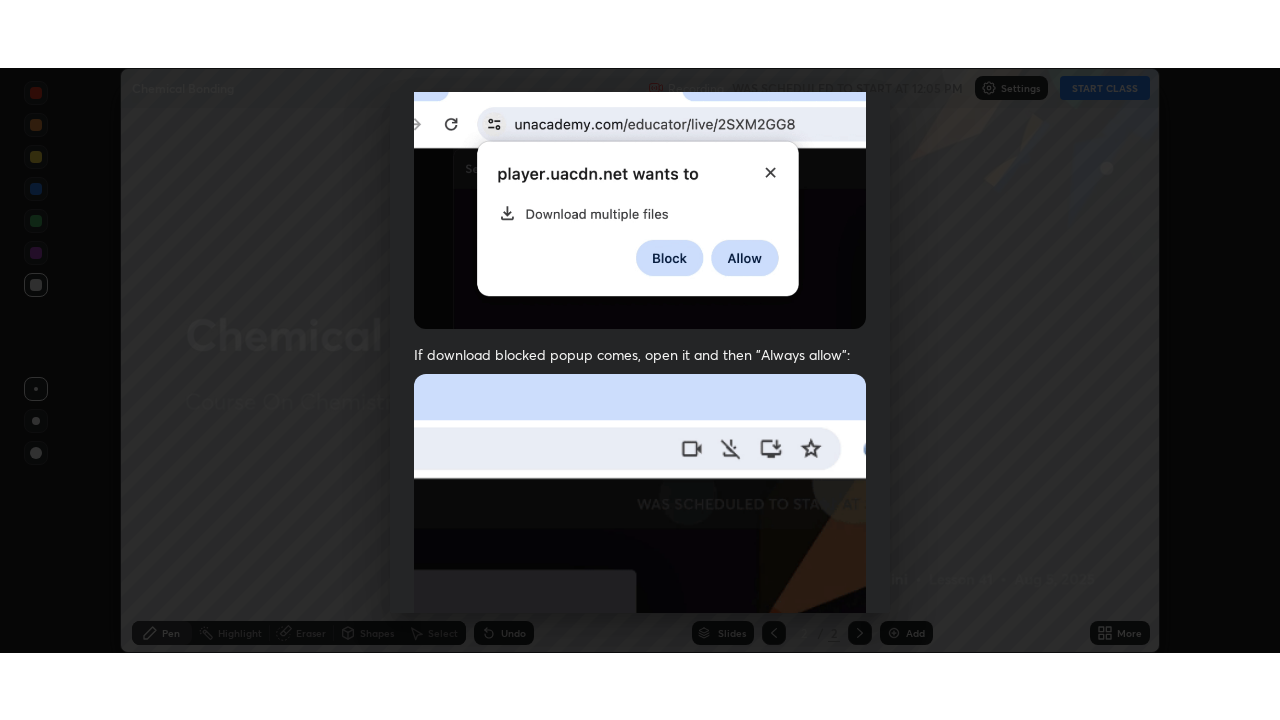 scroll, scrollTop: 479, scrollLeft: 0, axis: vertical 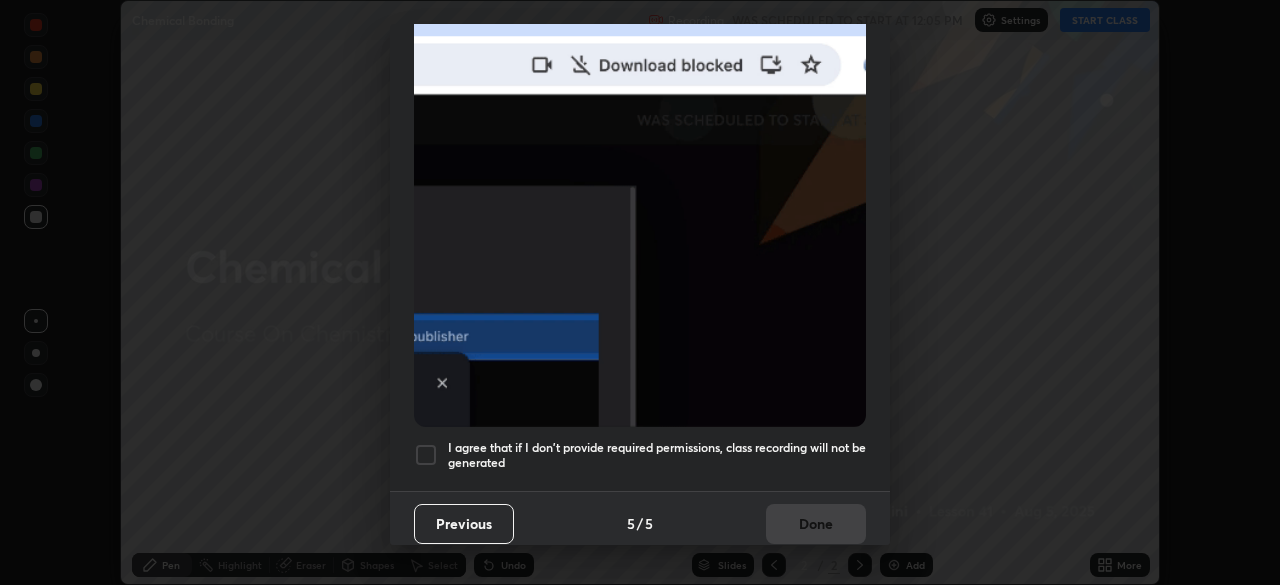 click at bounding box center (426, 455) 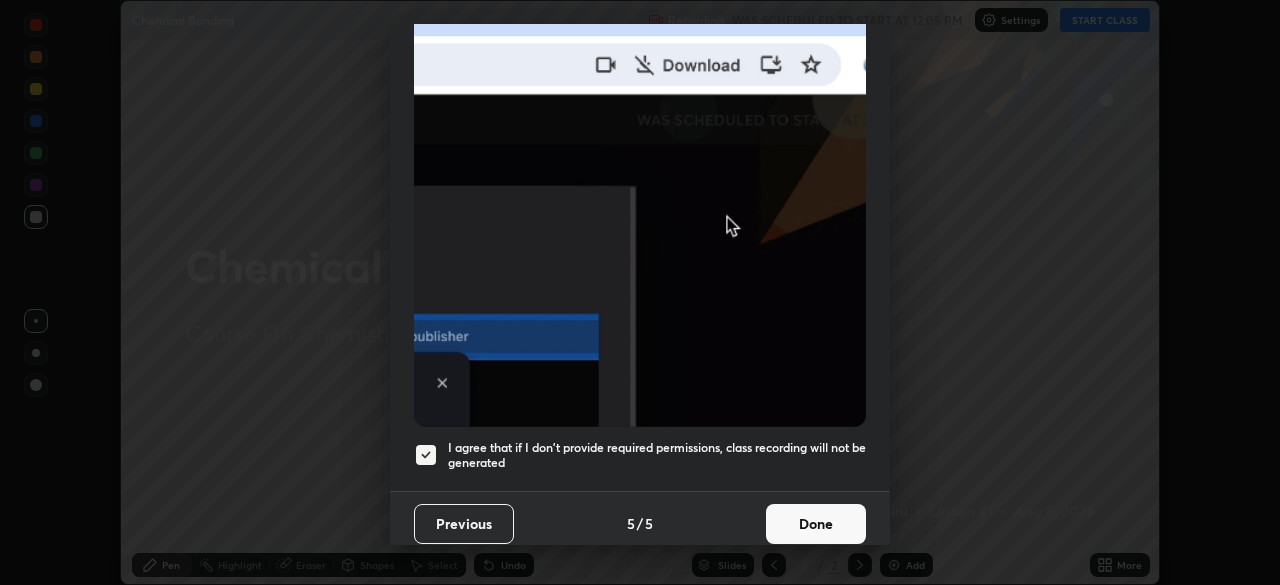 click on "Allow automatic downloads Please provide the following download permissions to ensure class recording is generating without any issues. Allow "Download multiple files" if prompted: If download blocked popup comes, open it and then "Always allow": I agree that if I don't provide required permissions, class recording will not be generated Previous 5 / 5 Done" at bounding box center (640, 292) 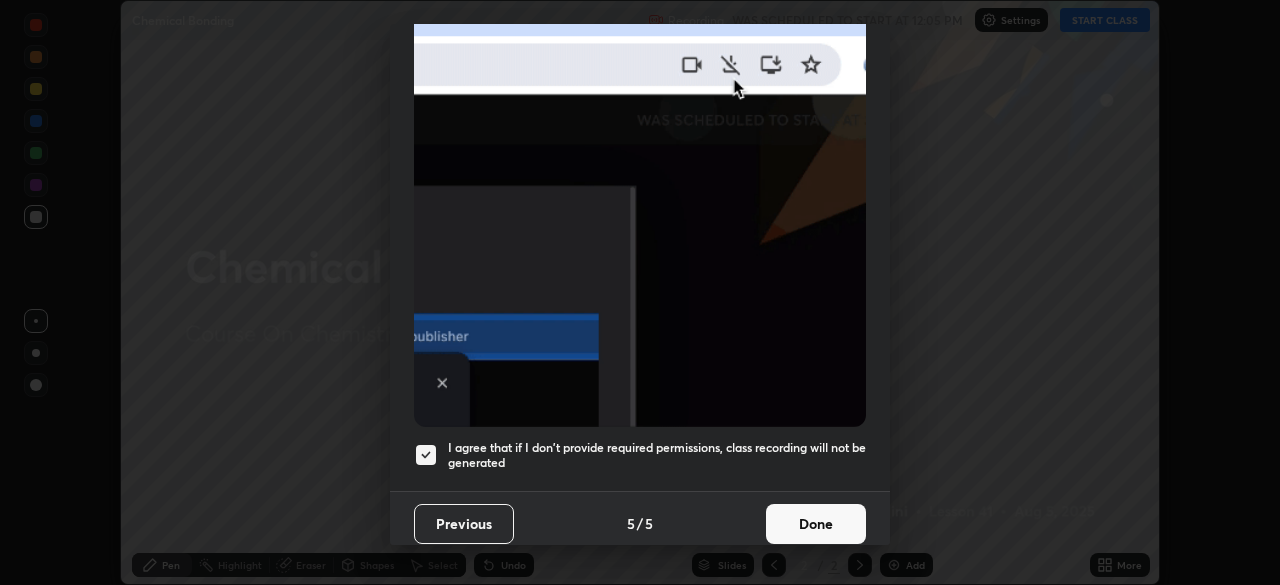 click on "Allow automatic downloads Please provide the following download permissions to ensure class recording is generating without any issues. Allow "Download multiple files" if prompted: If download blocked popup comes, open it and then "Always allow": I agree that if I don't provide required permissions, class recording will not be generated Previous 5 / 5 Done" at bounding box center (640, 292) 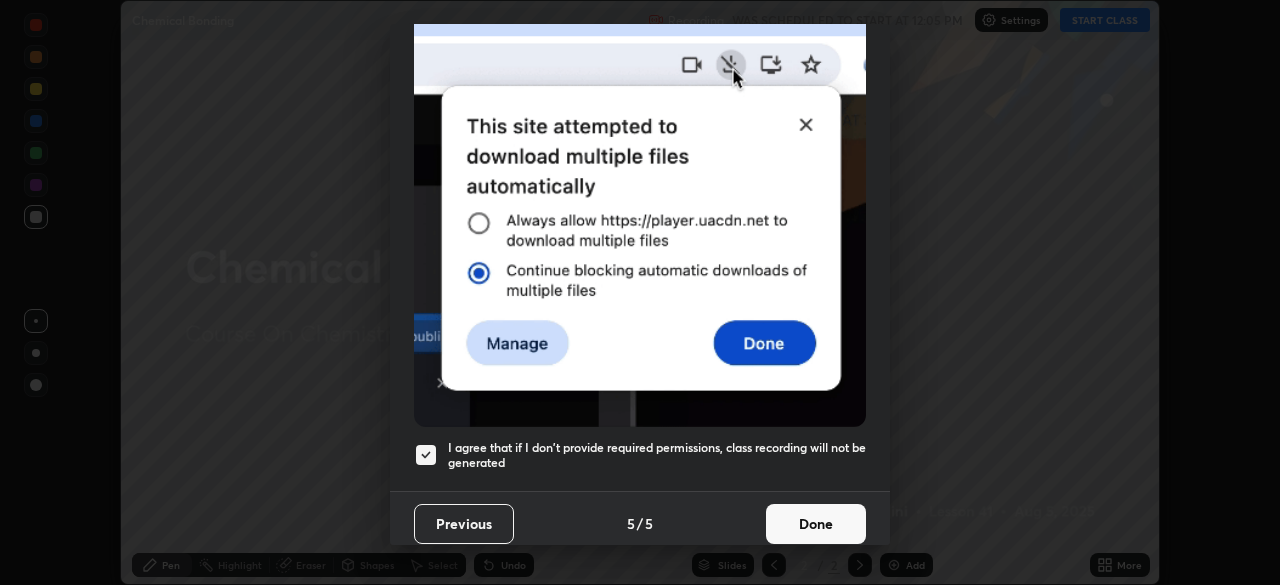 click on "Done" at bounding box center [816, 524] 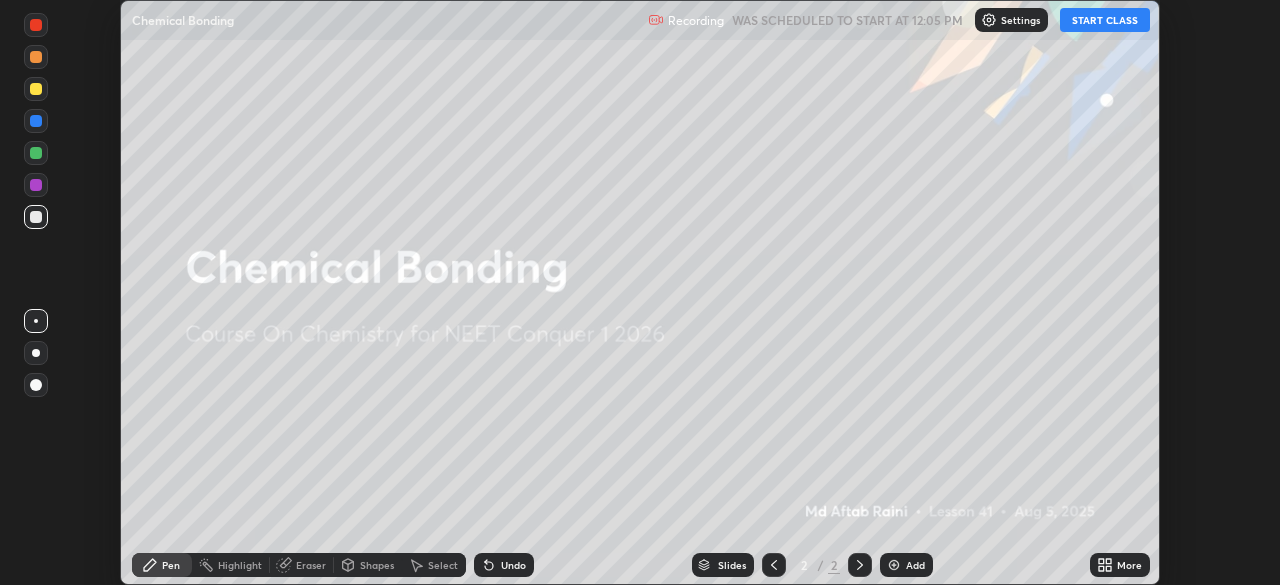 click on "Add" at bounding box center (906, 565) 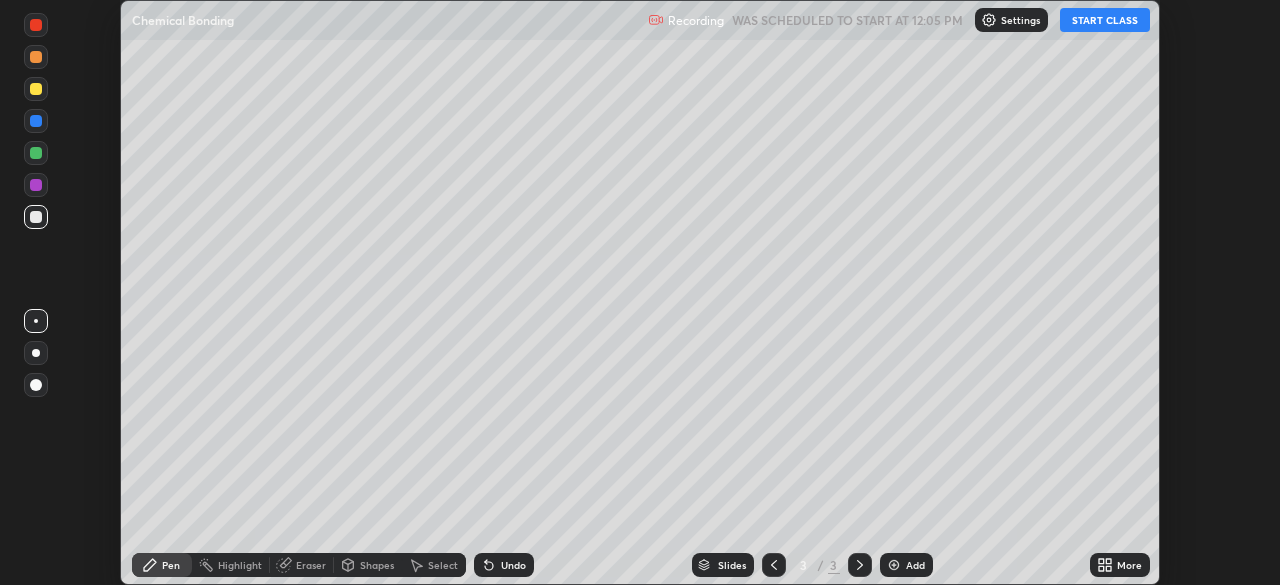 click 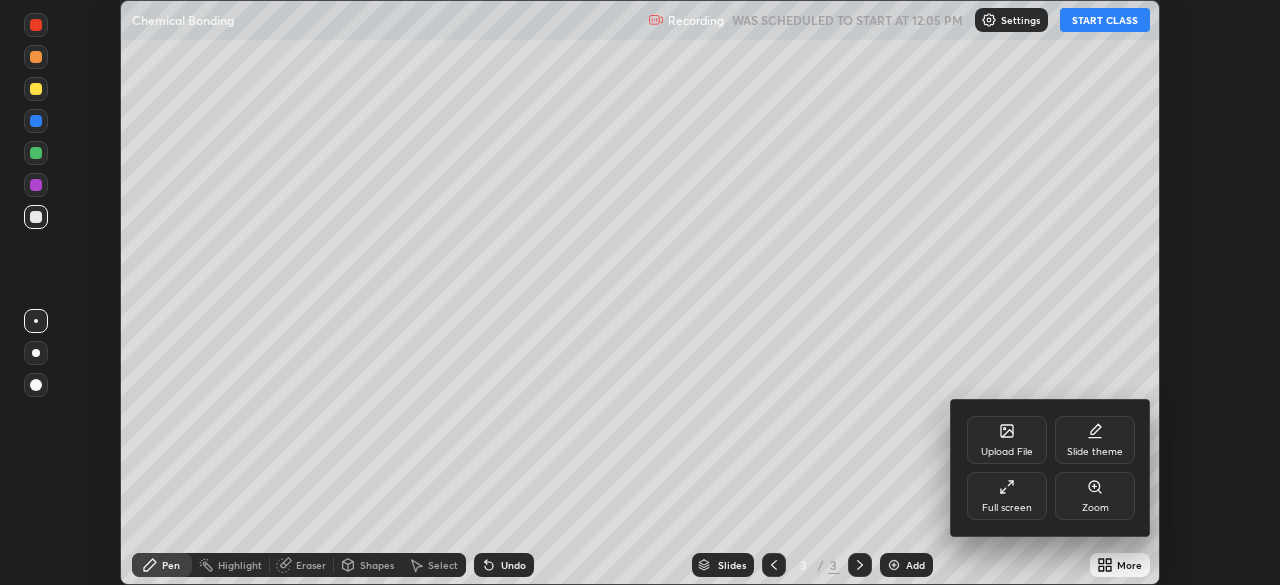 click on "Full screen" at bounding box center (1007, 508) 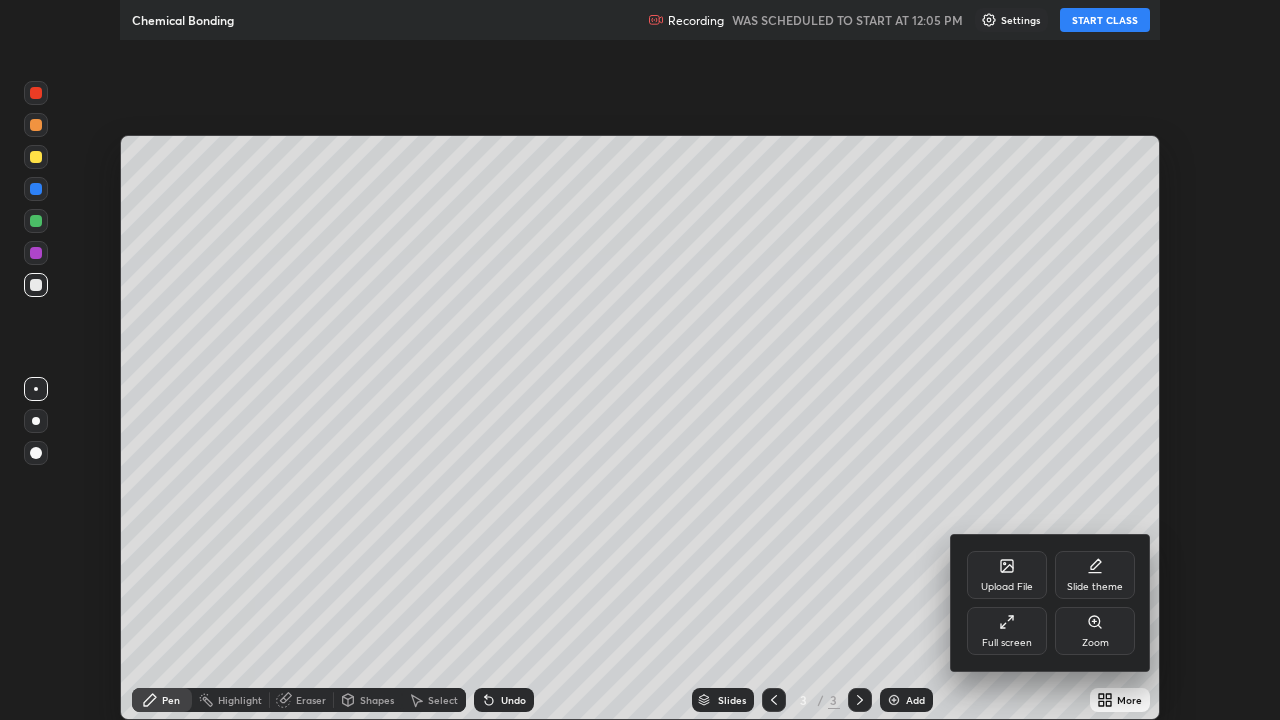 scroll, scrollTop: 99280, scrollLeft: 98720, axis: both 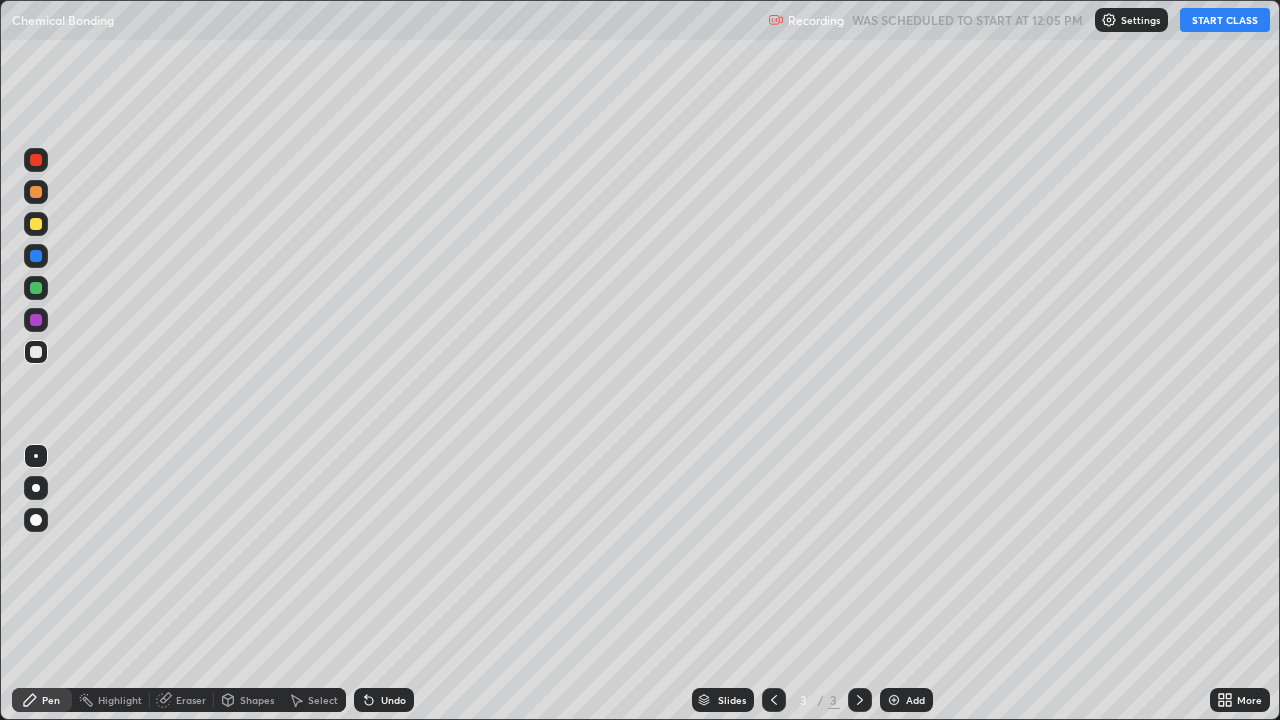 click on "START CLASS" at bounding box center [1225, 20] 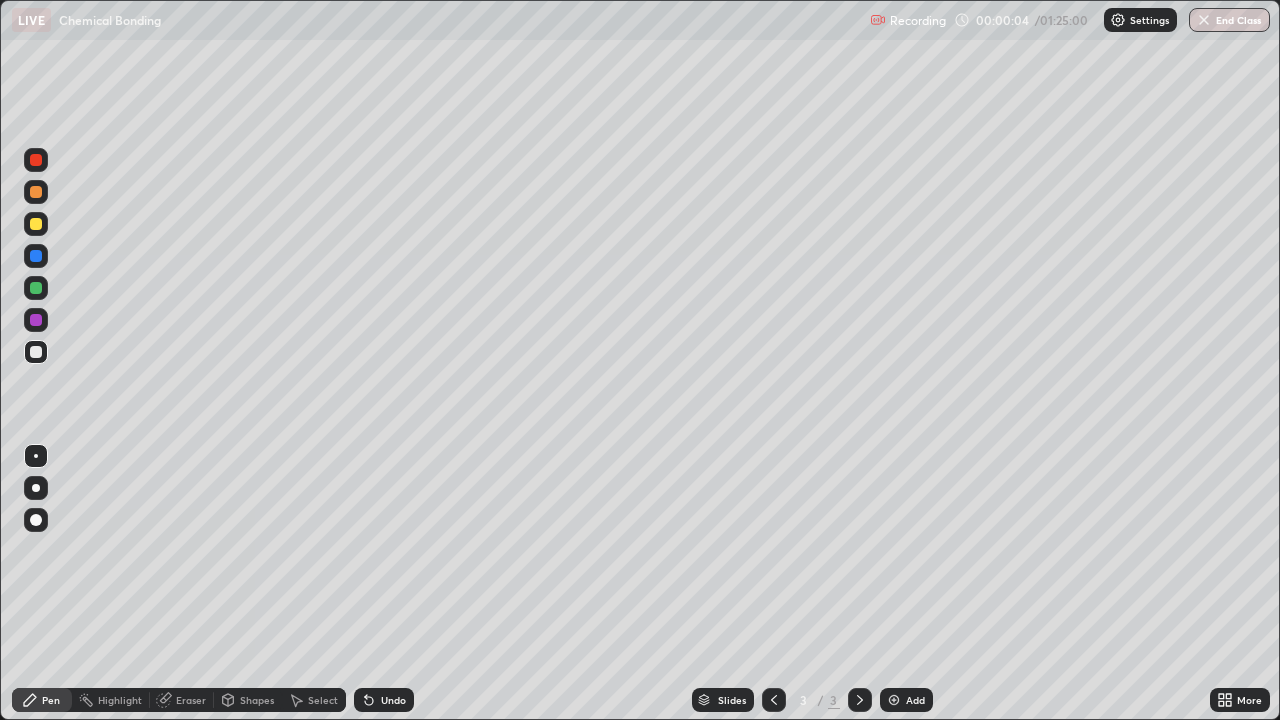click on "Undo" at bounding box center (384, 700) 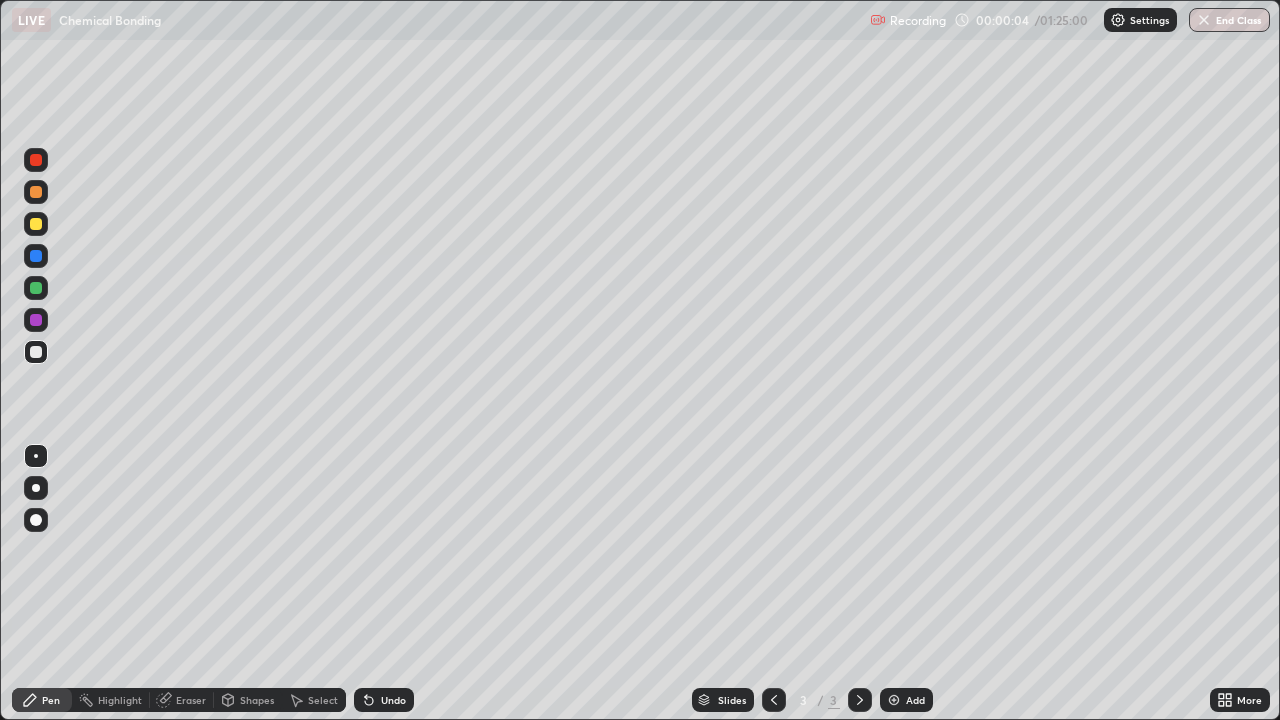 click on "Undo" at bounding box center [384, 700] 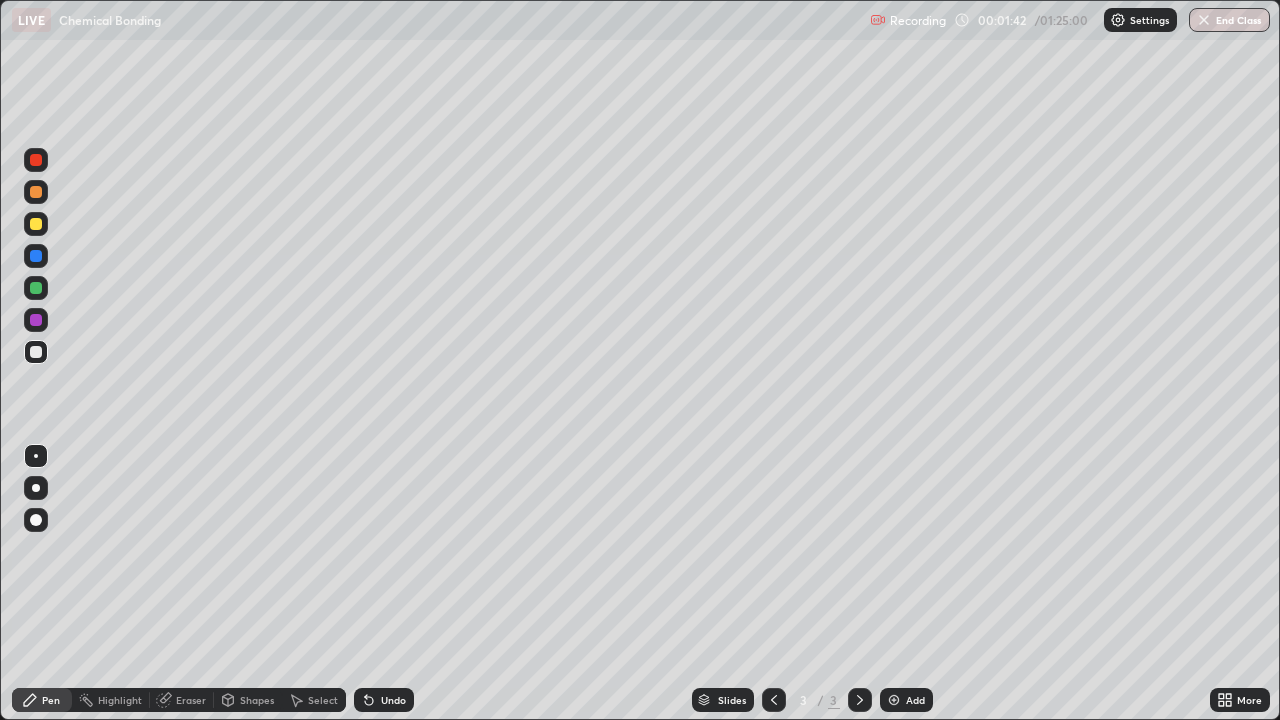click 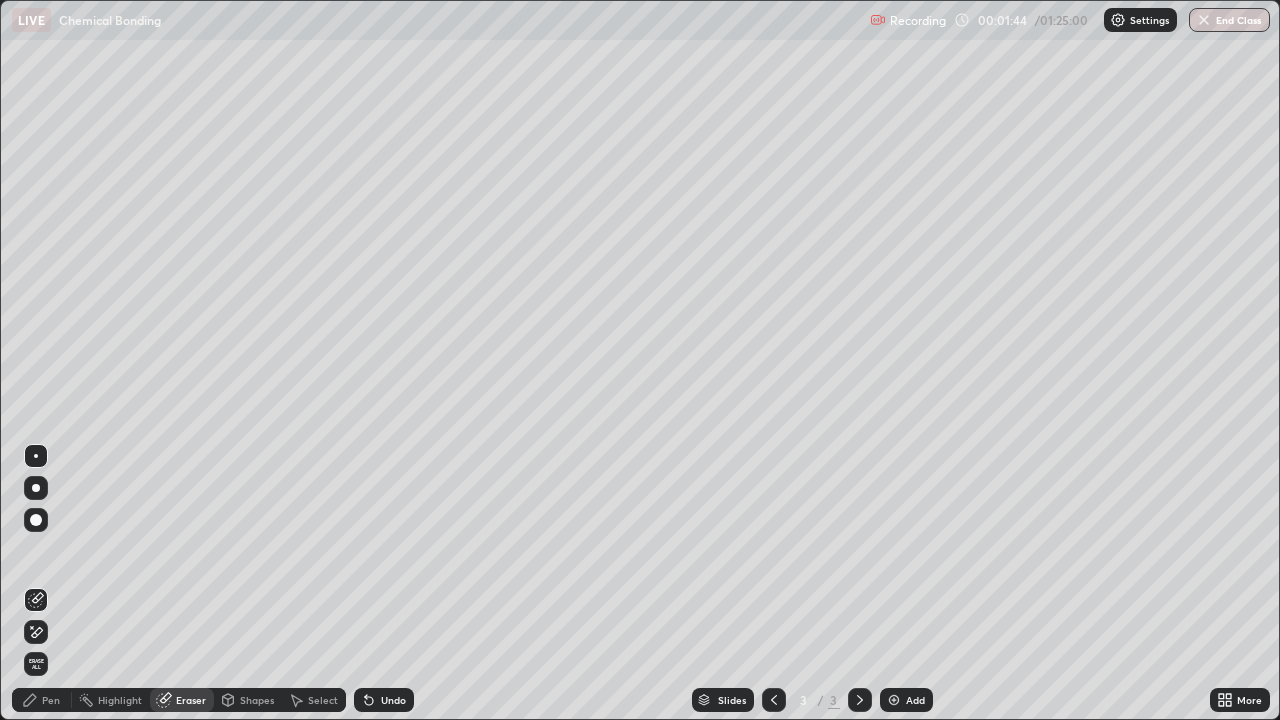 click on "Pen" at bounding box center (42, 700) 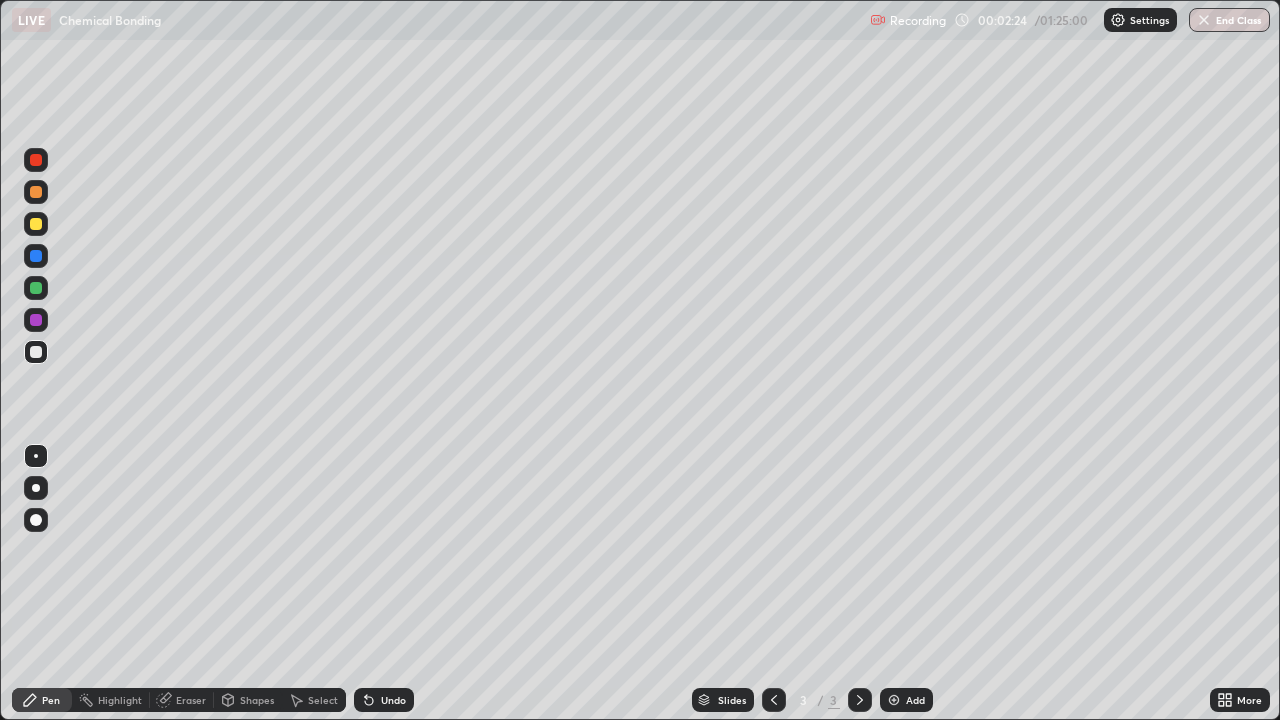 click at bounding box center (36, 320) 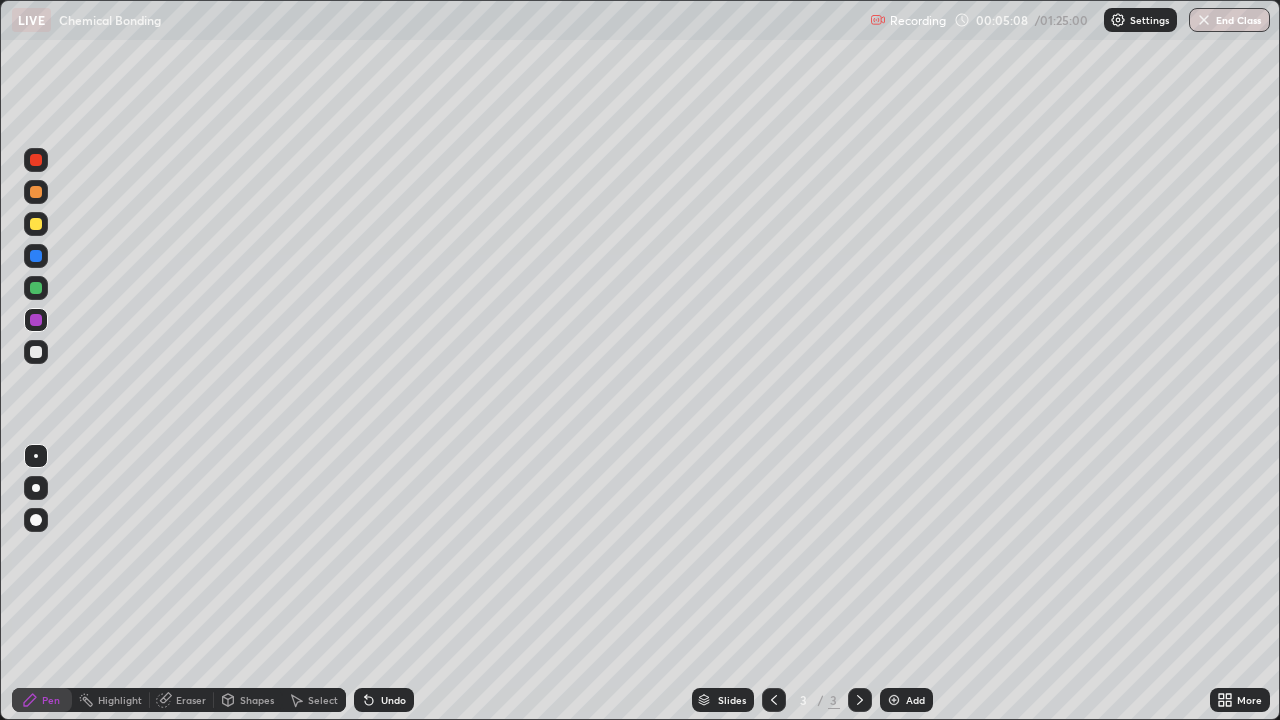 click at bounding box center (36, 352) 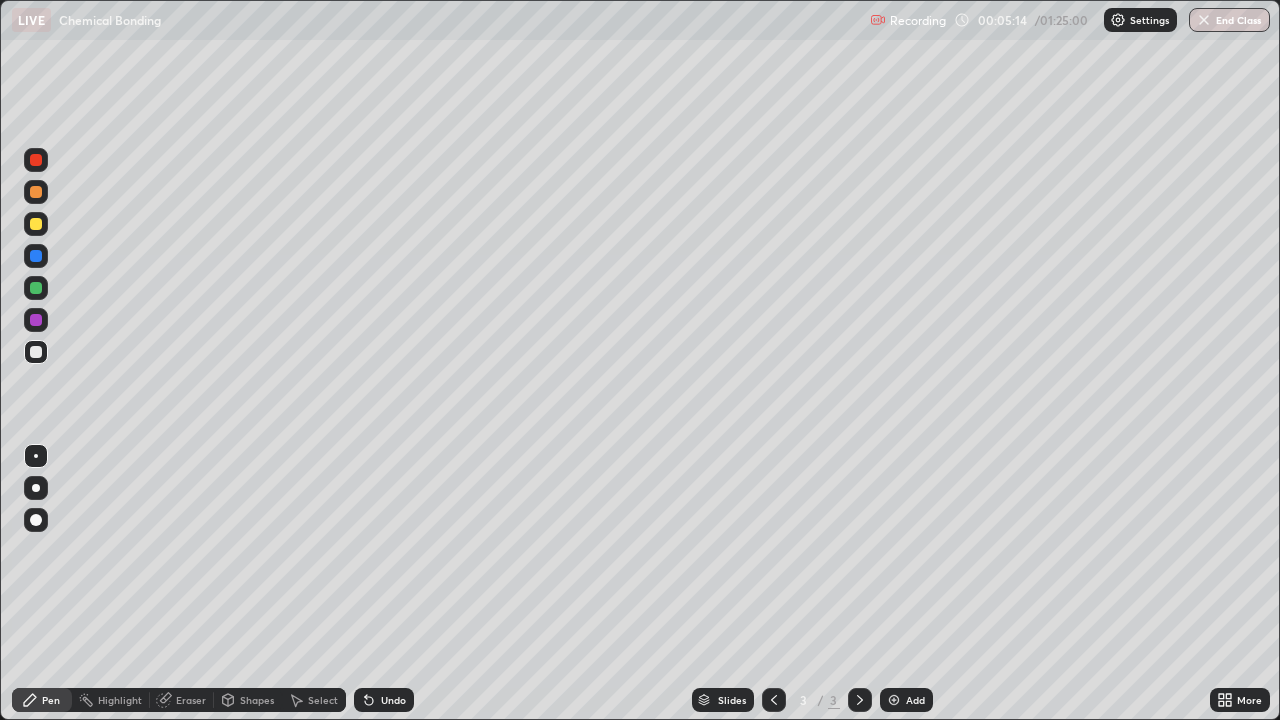 click on "Undo" at bounding box center (393, 700) 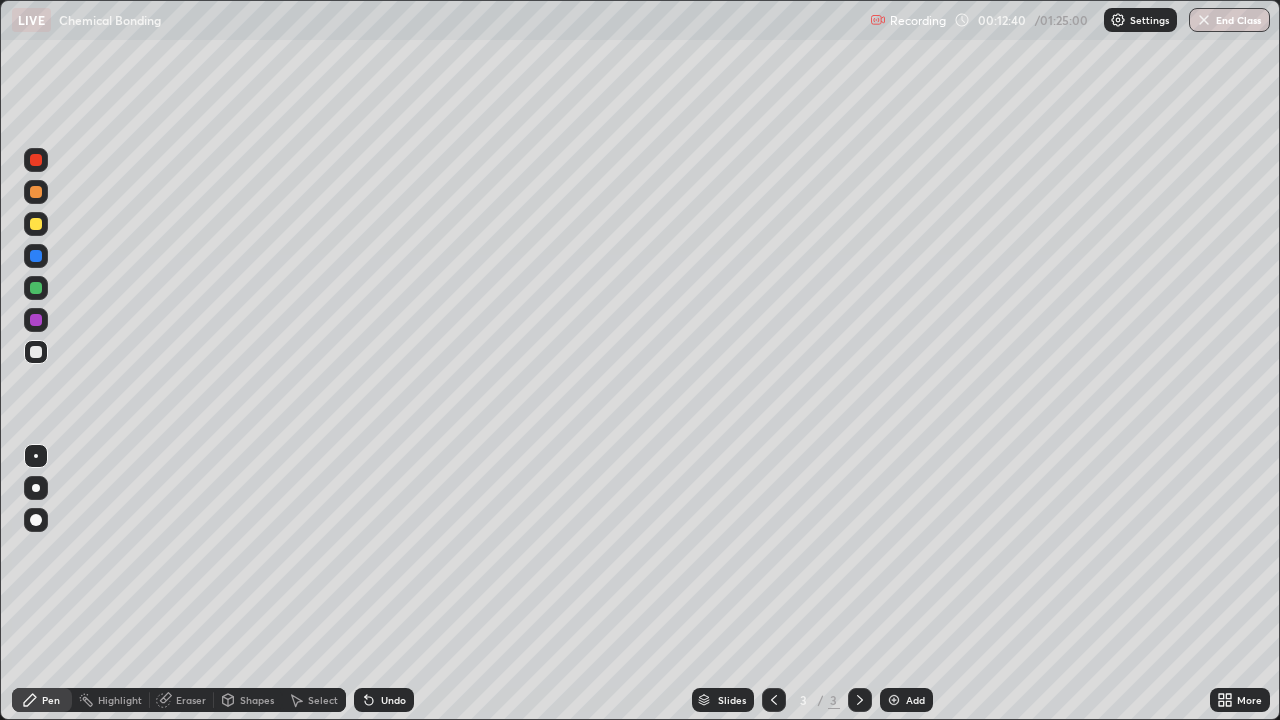 click at bounding box center (894, 700) 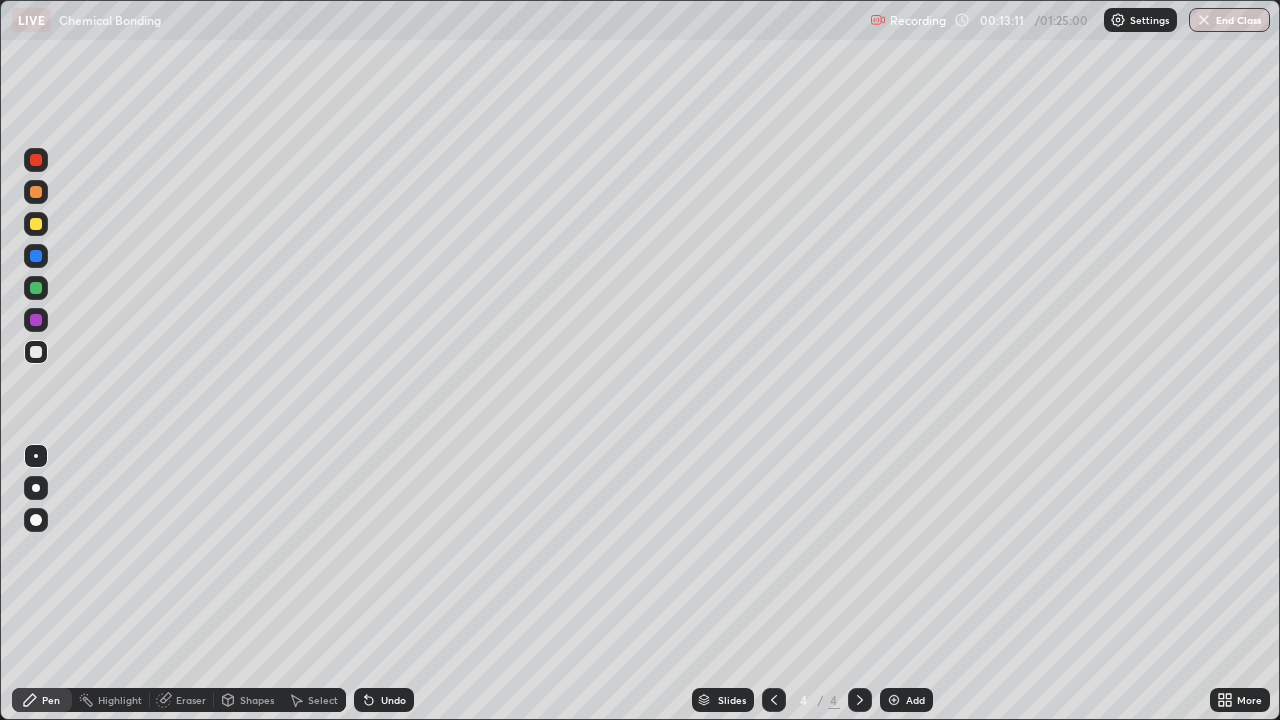 click on "Undo" at bounding box center [393, 700] 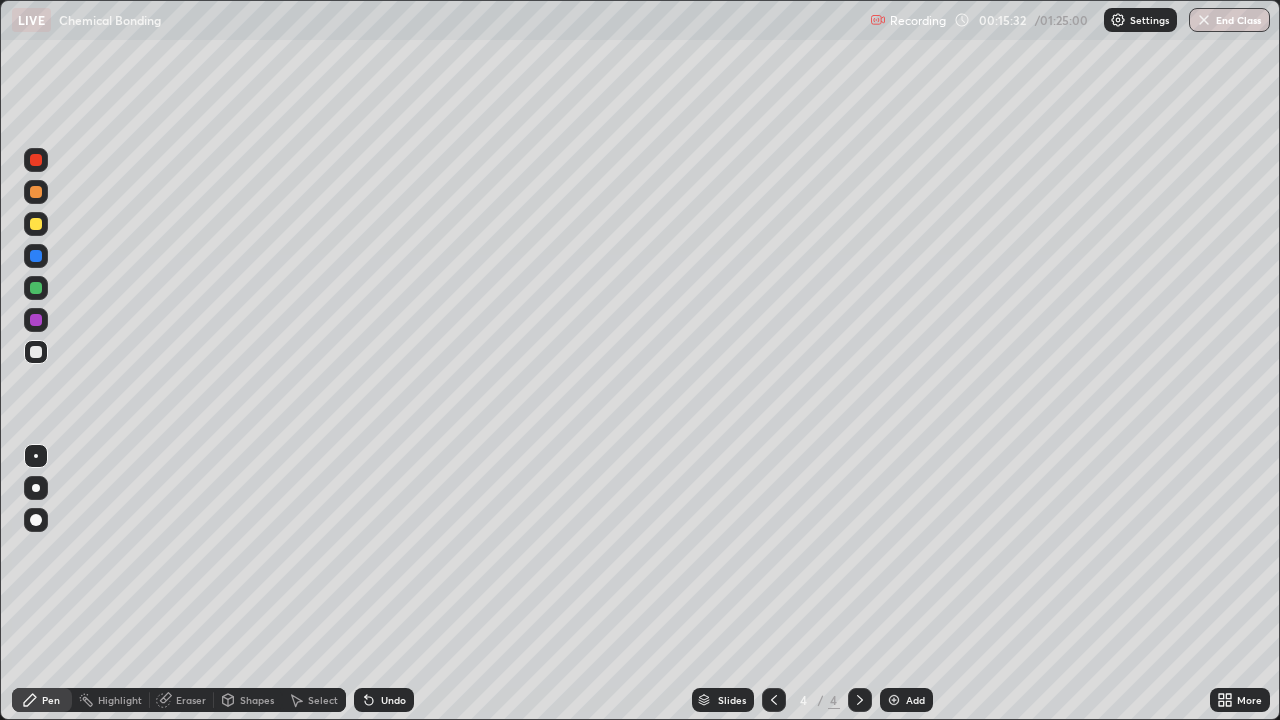 click on "Eraser" at bounding box center (191, 700) 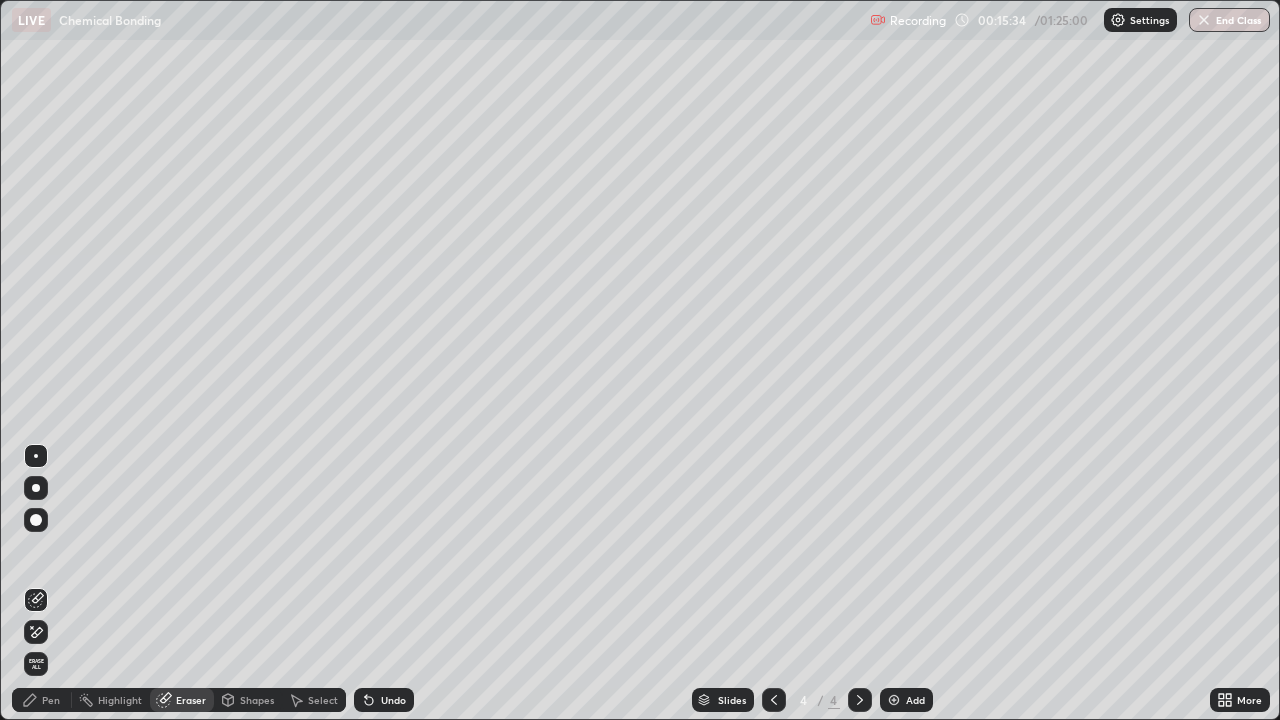 click on "Pen" at bounding box center [51, 700] 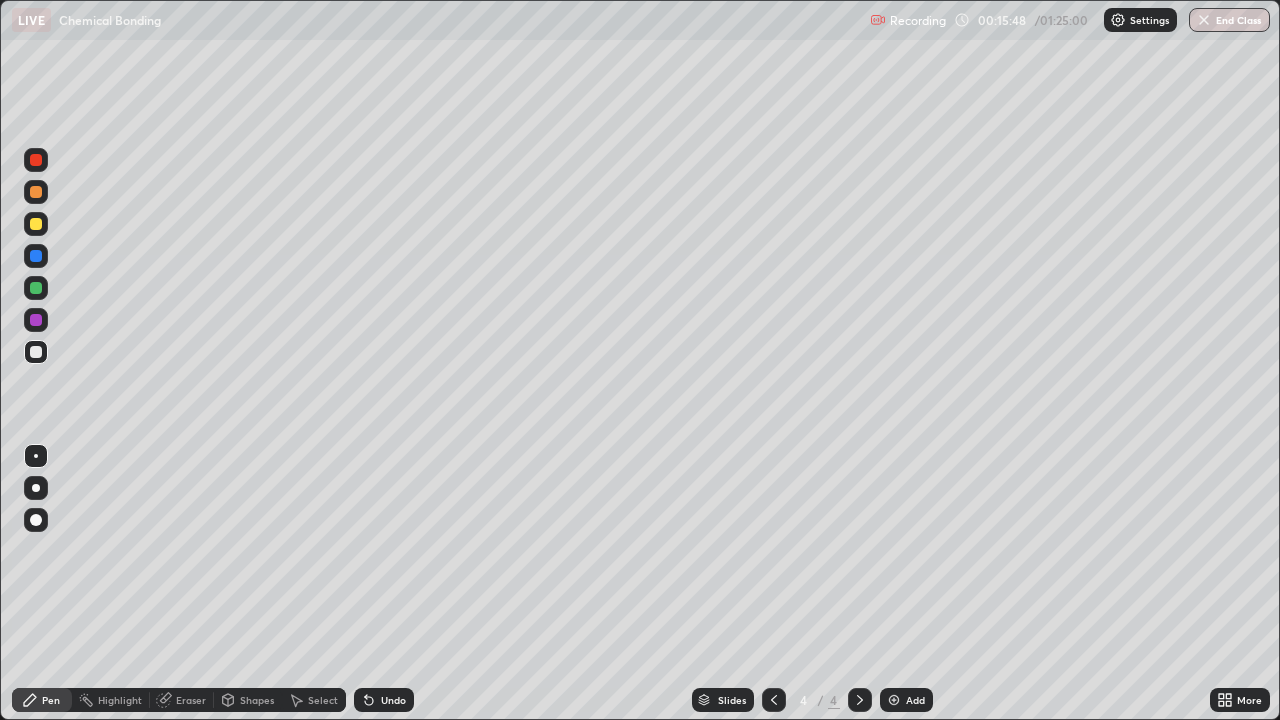 click at bounding box center (36, 224) 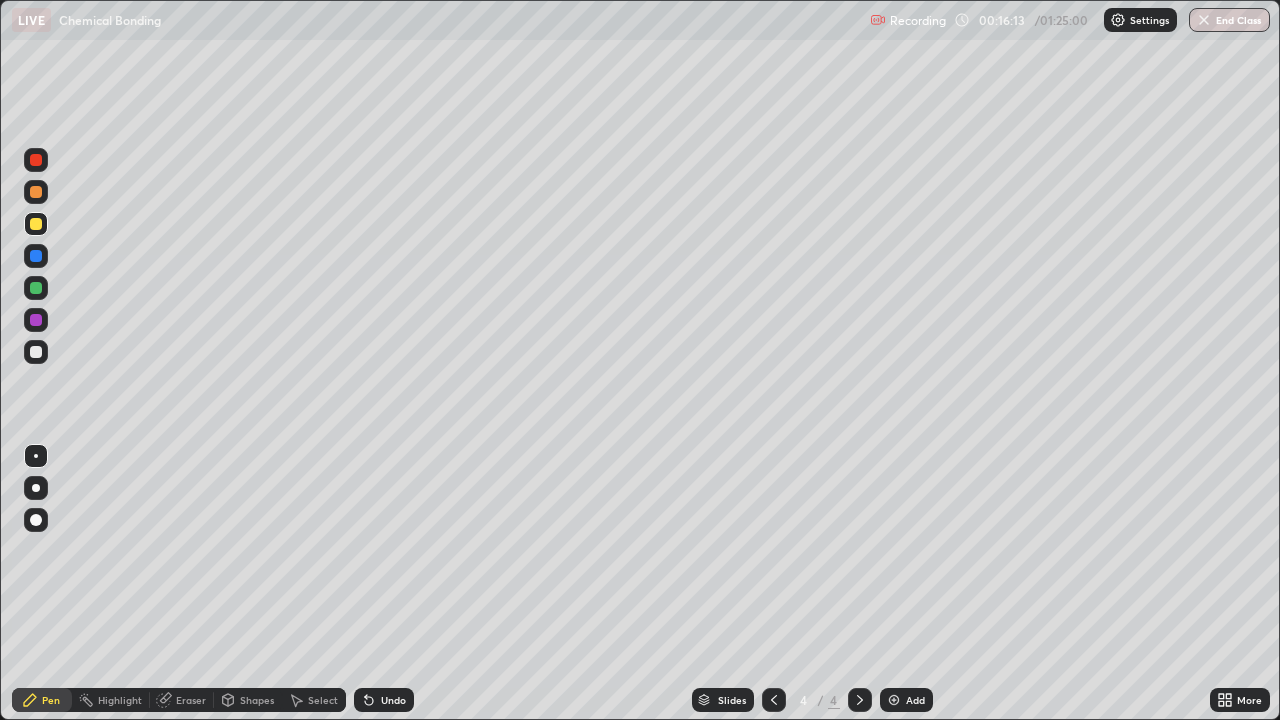 click on "Select" at bounding box center (323, 700) 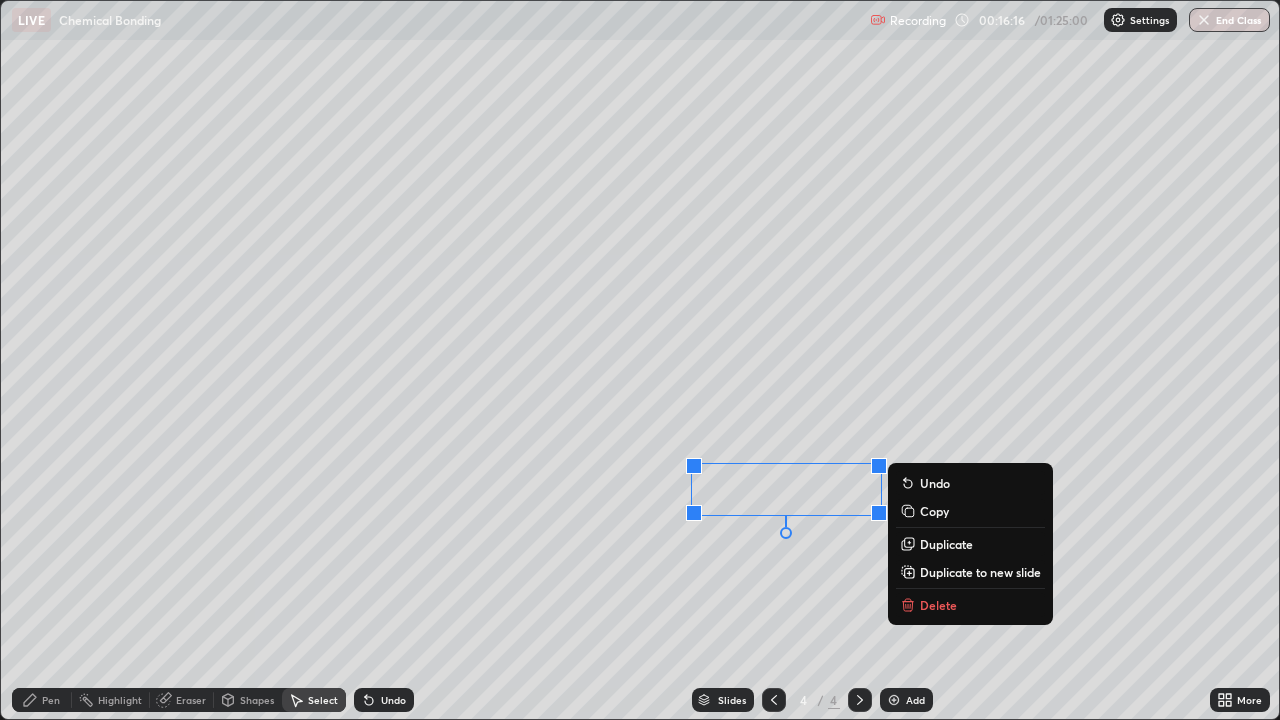 click on "0 ° Undo Copy Duplicate Duplicate to new slide Delete" at bounding box center [640, 360] 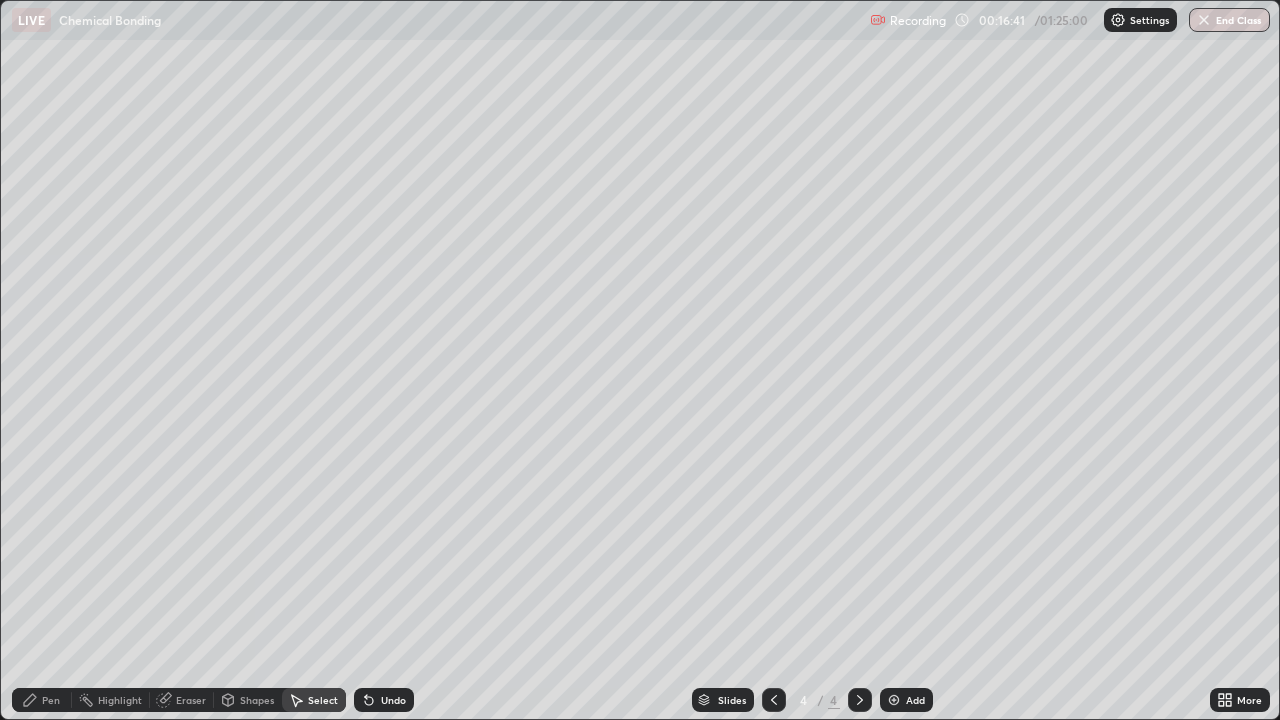 click on "Pen" at bounding box center [51, 700] 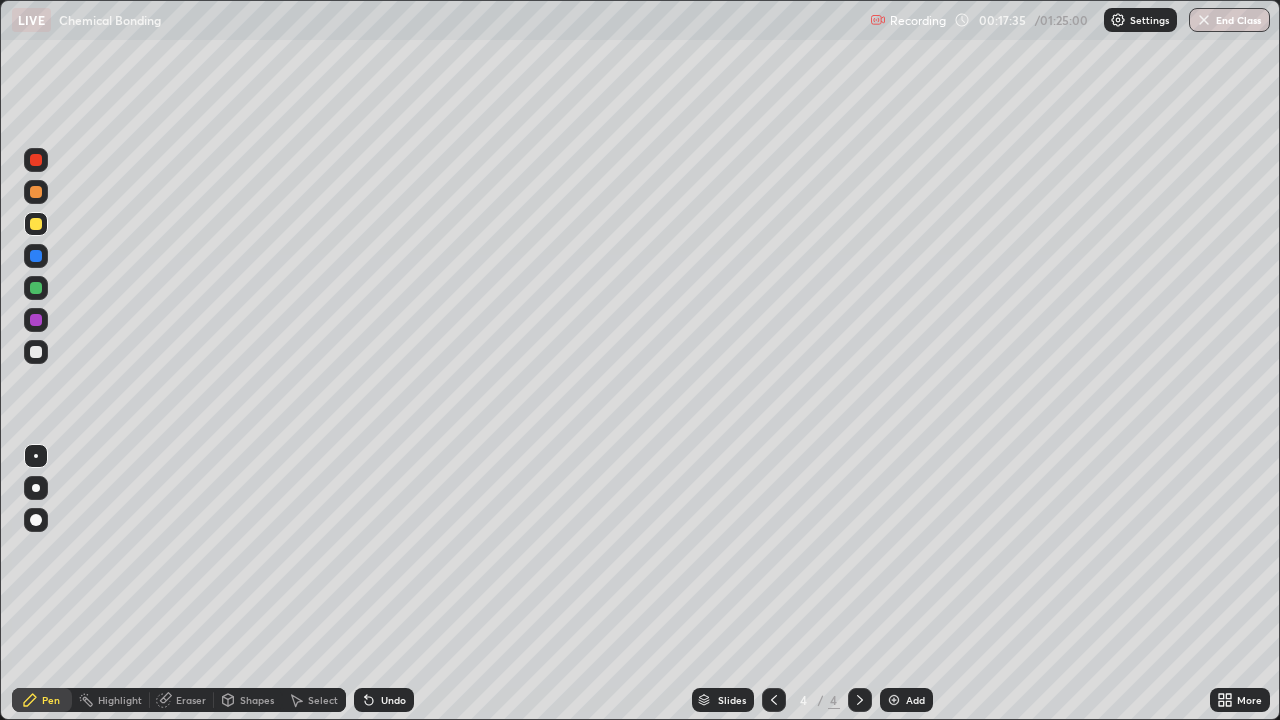 click on "Undo" at bounding box center [384, 700] 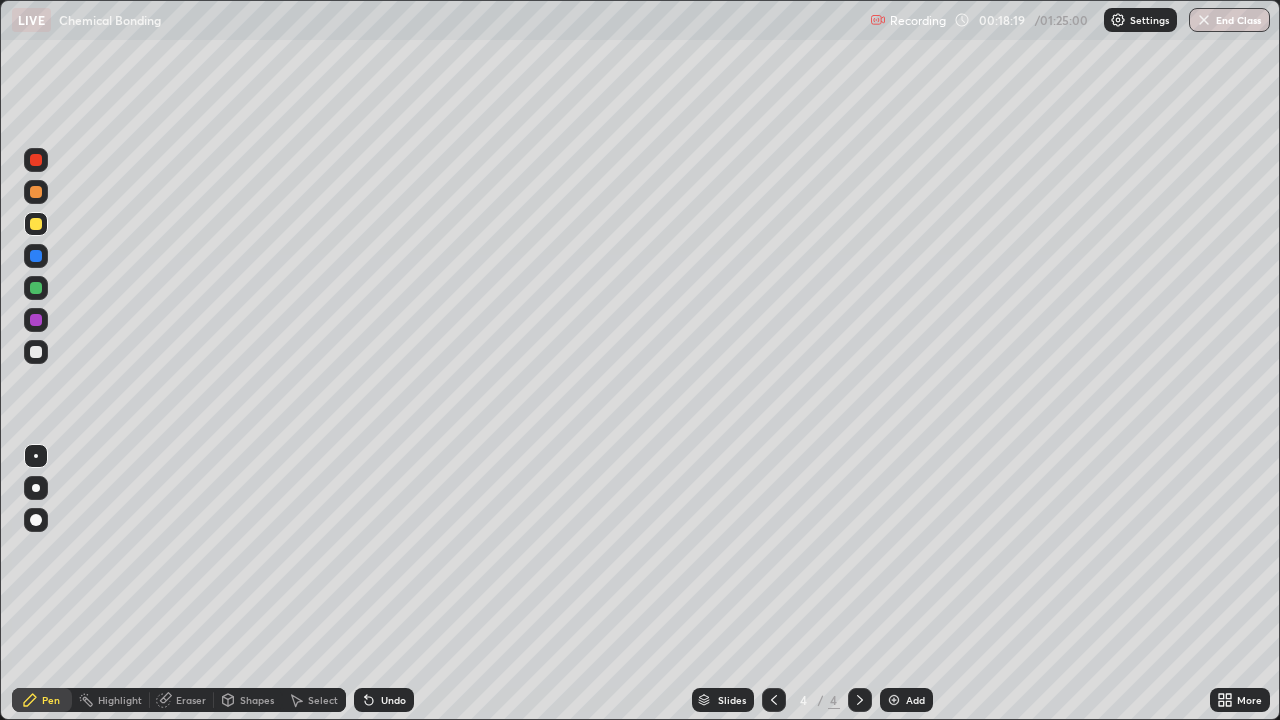 click at bounding box center (894, 700) 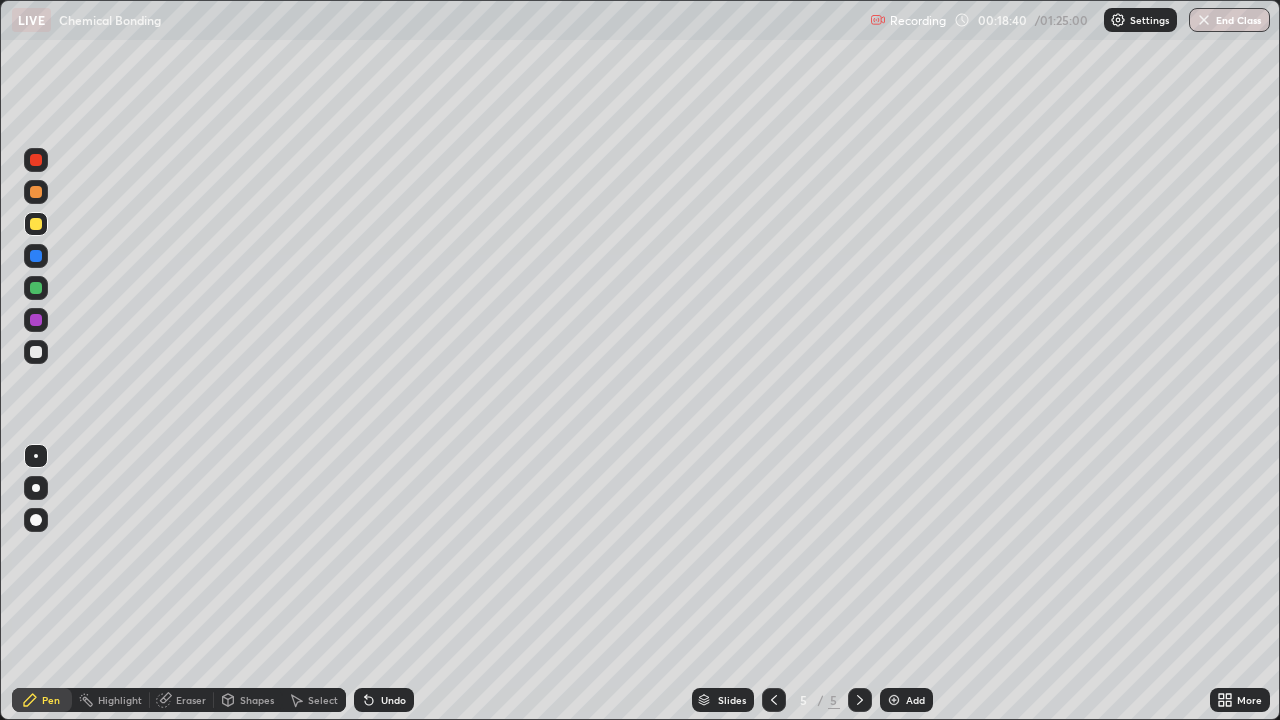 click on "Undo" at bounding box center (384, 700) 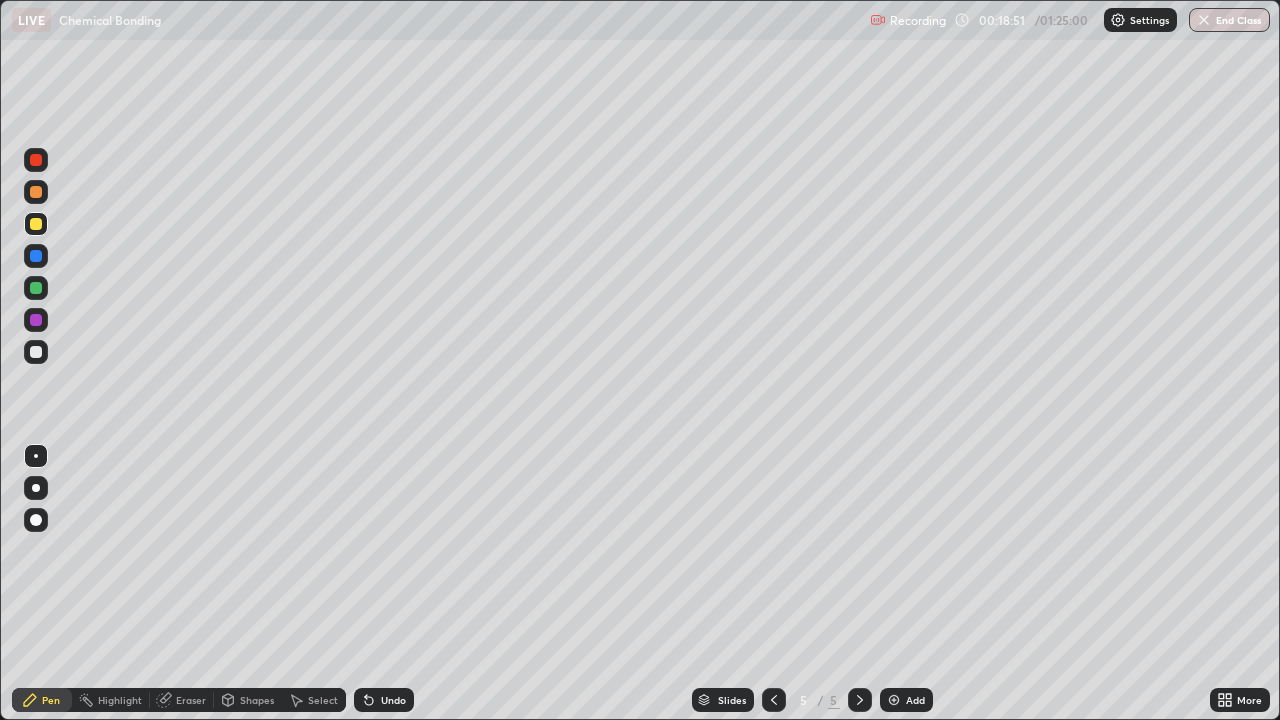 click on "Undo" at bounding box center [384, 700] 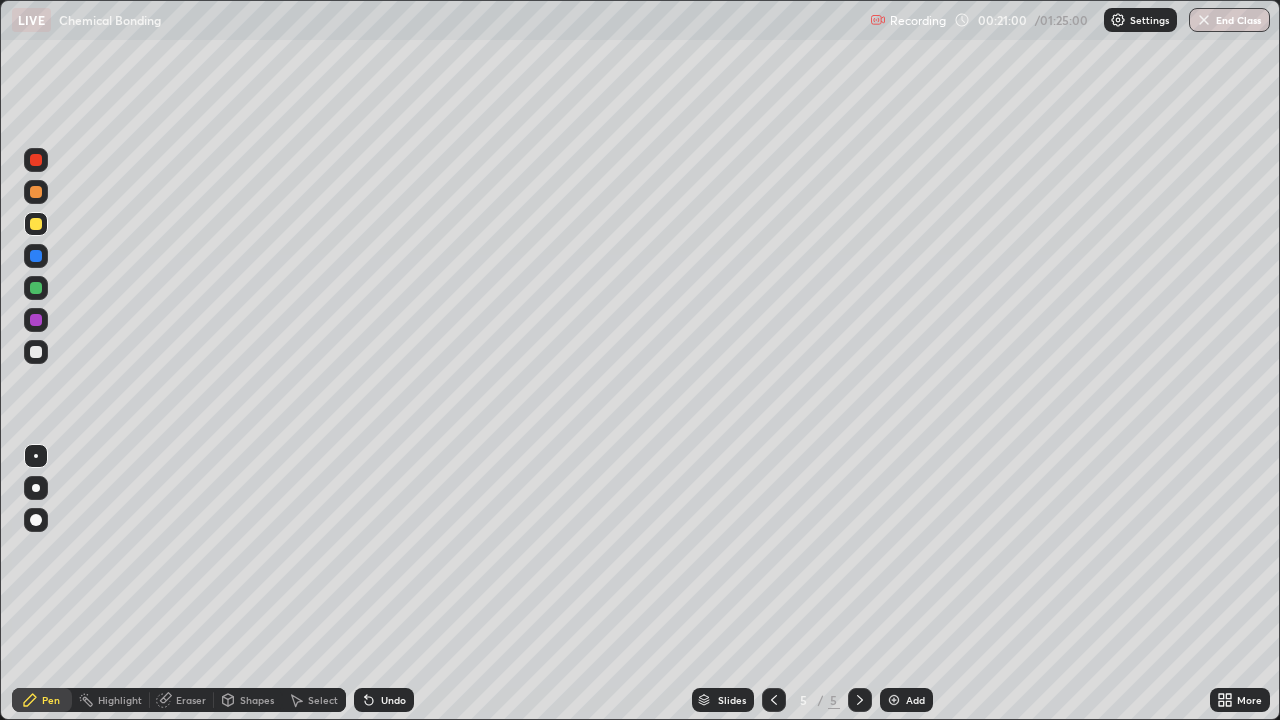 click 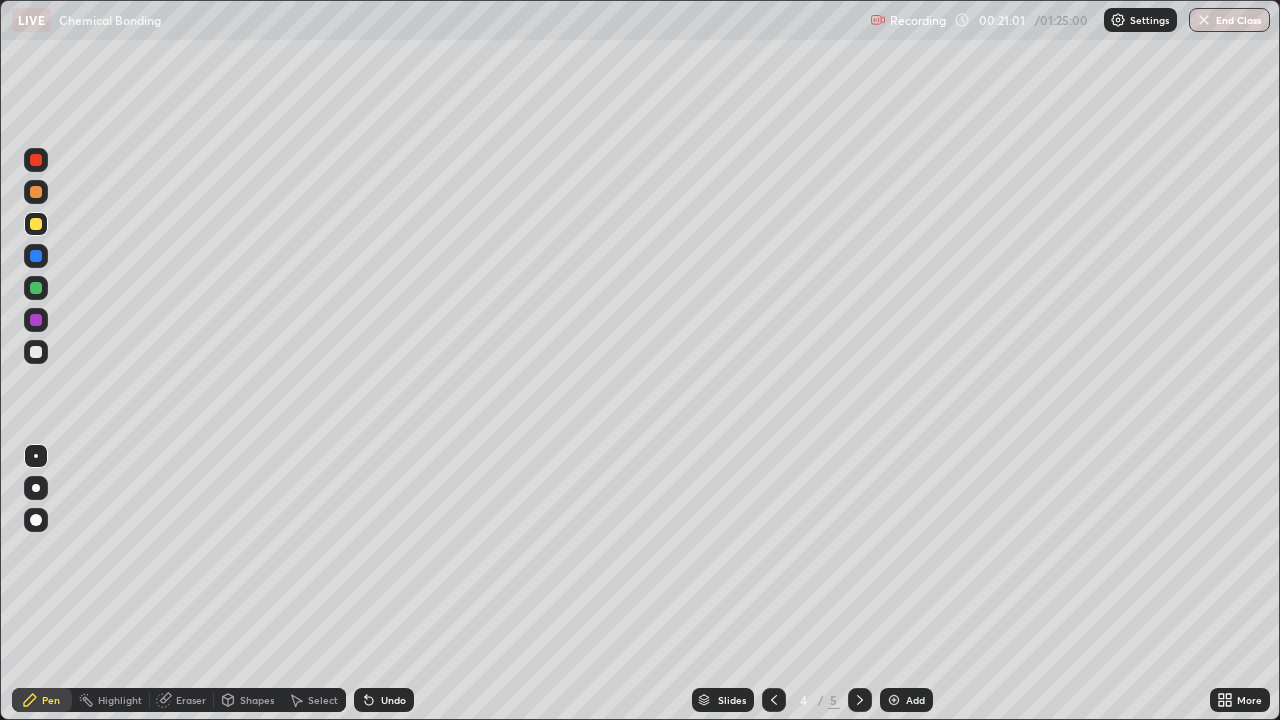 click 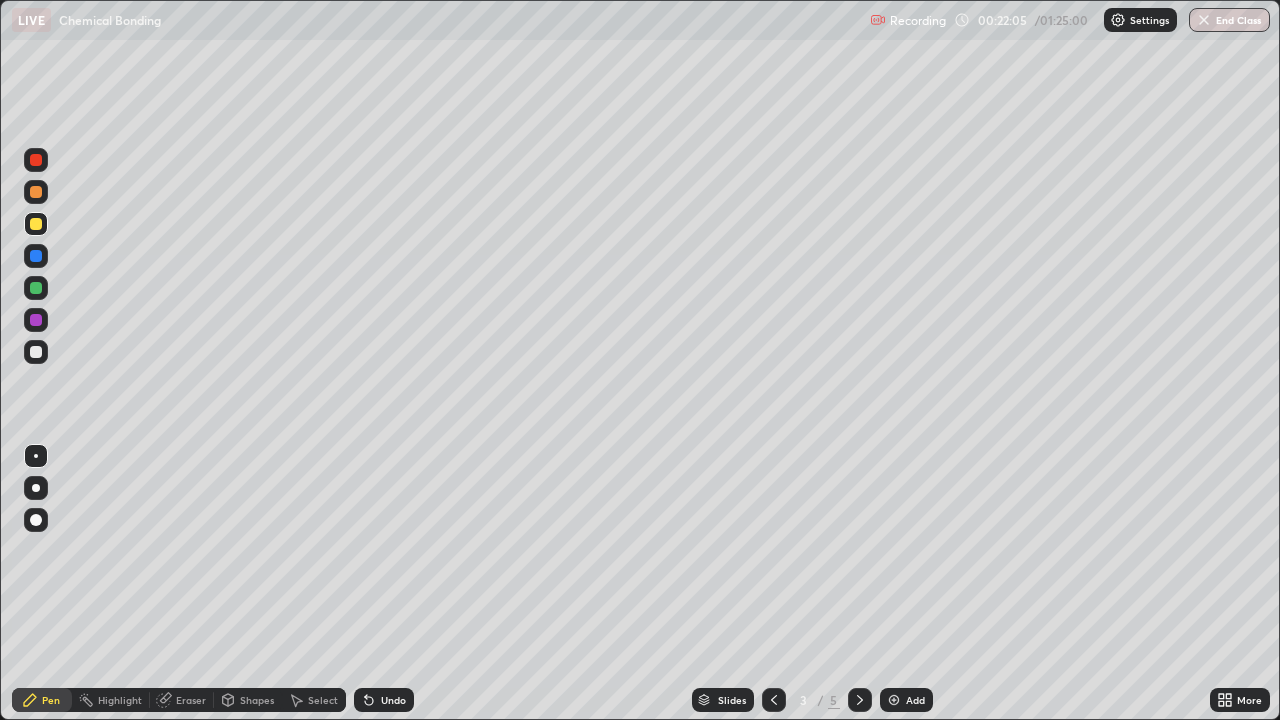 click 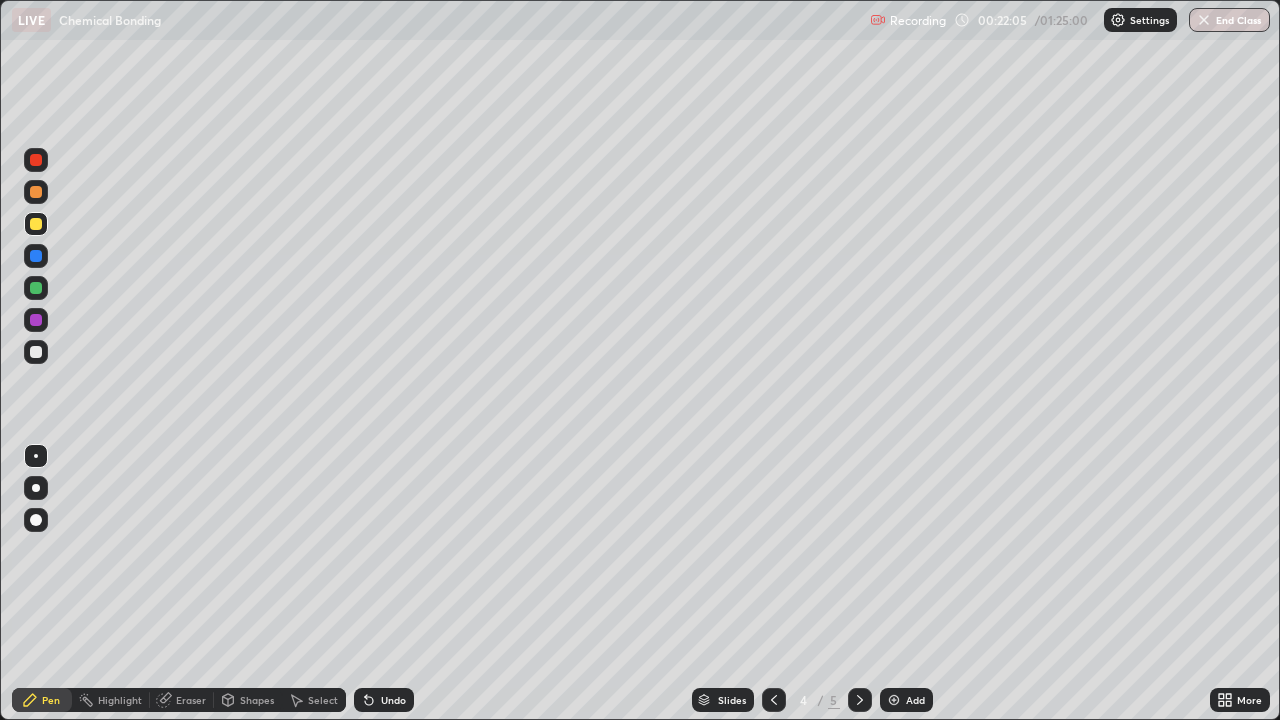 click 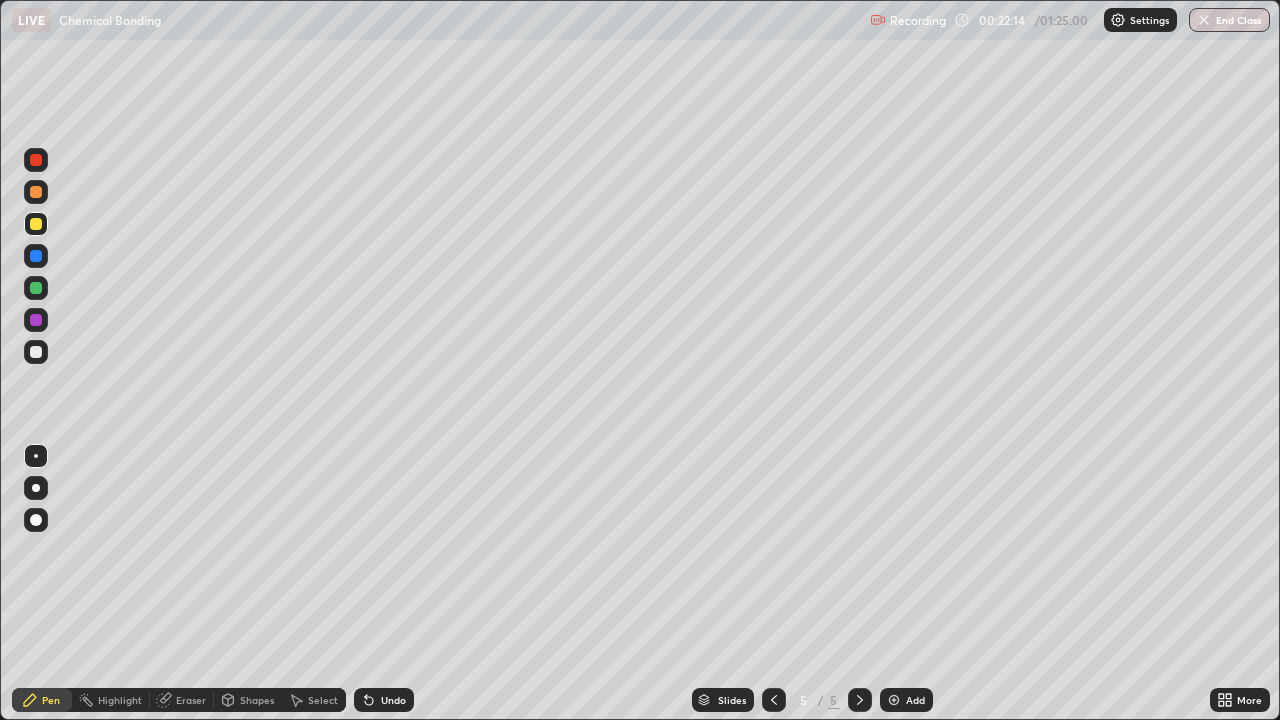 click on "Undo" at bounding box center [384, 700] 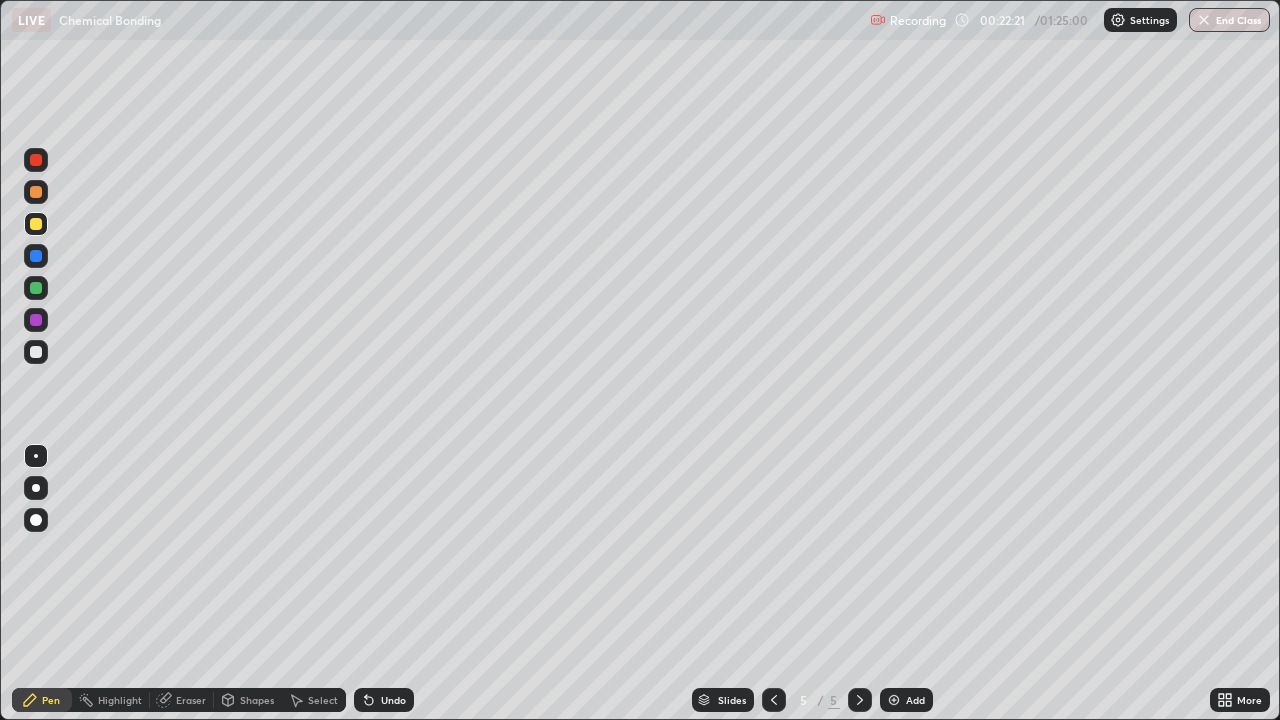click 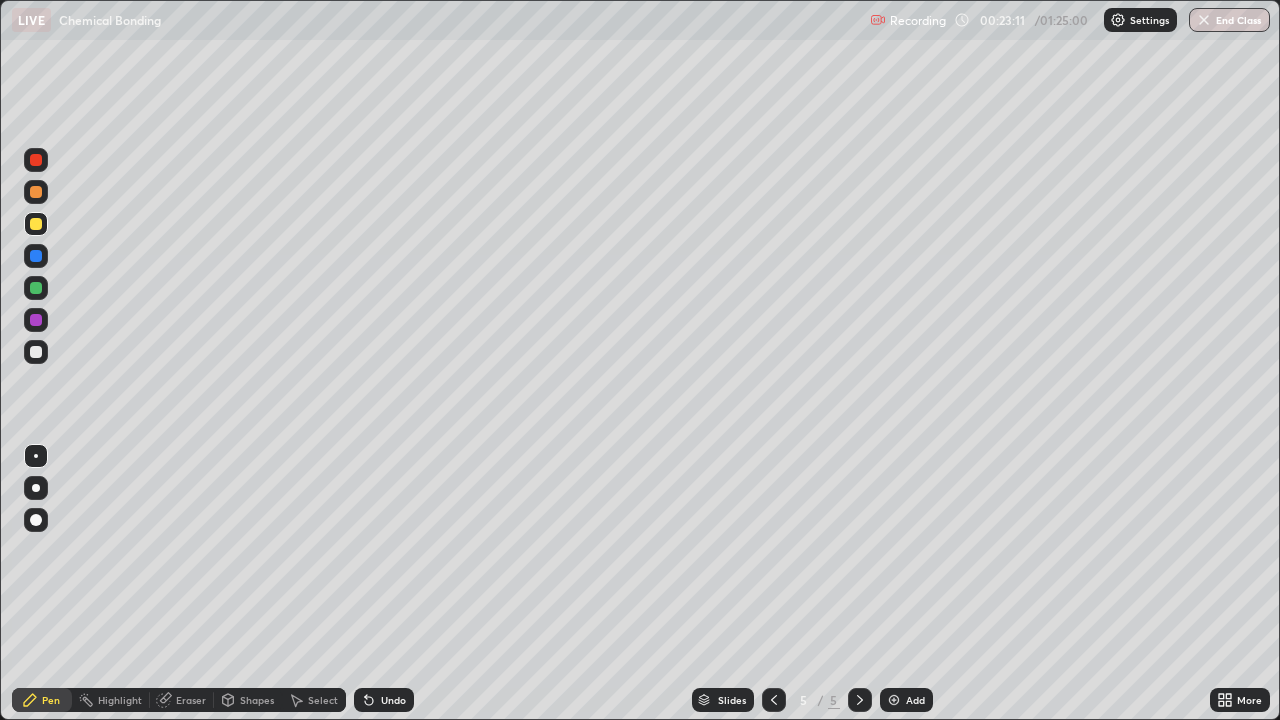 click 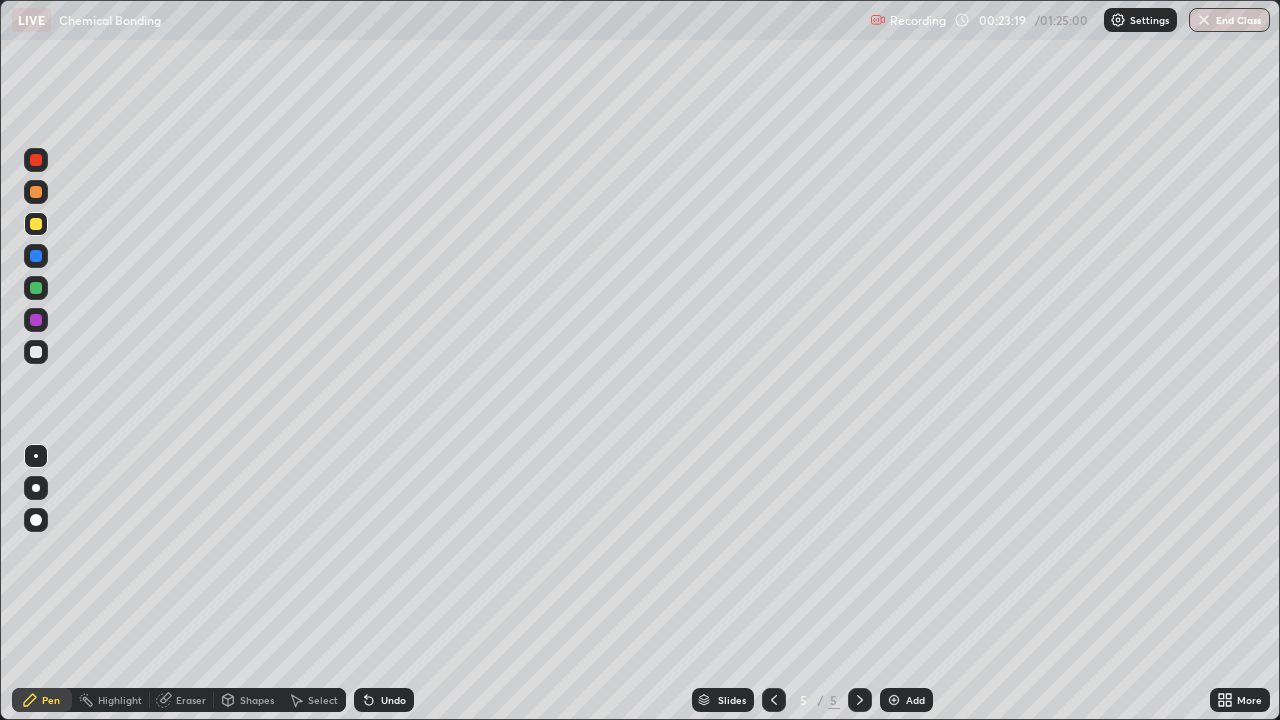 click on "Select" at bounding box center [314, 700] 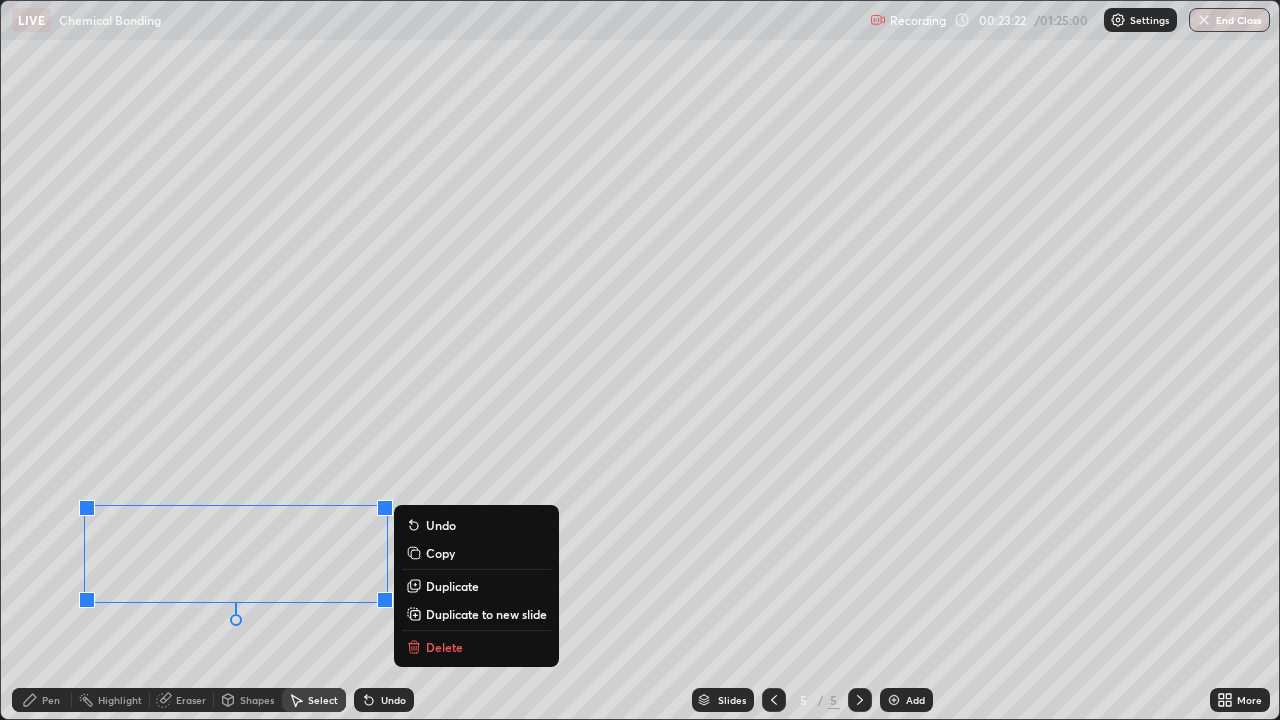 click on "Delete" at bounding box center (444, 647) 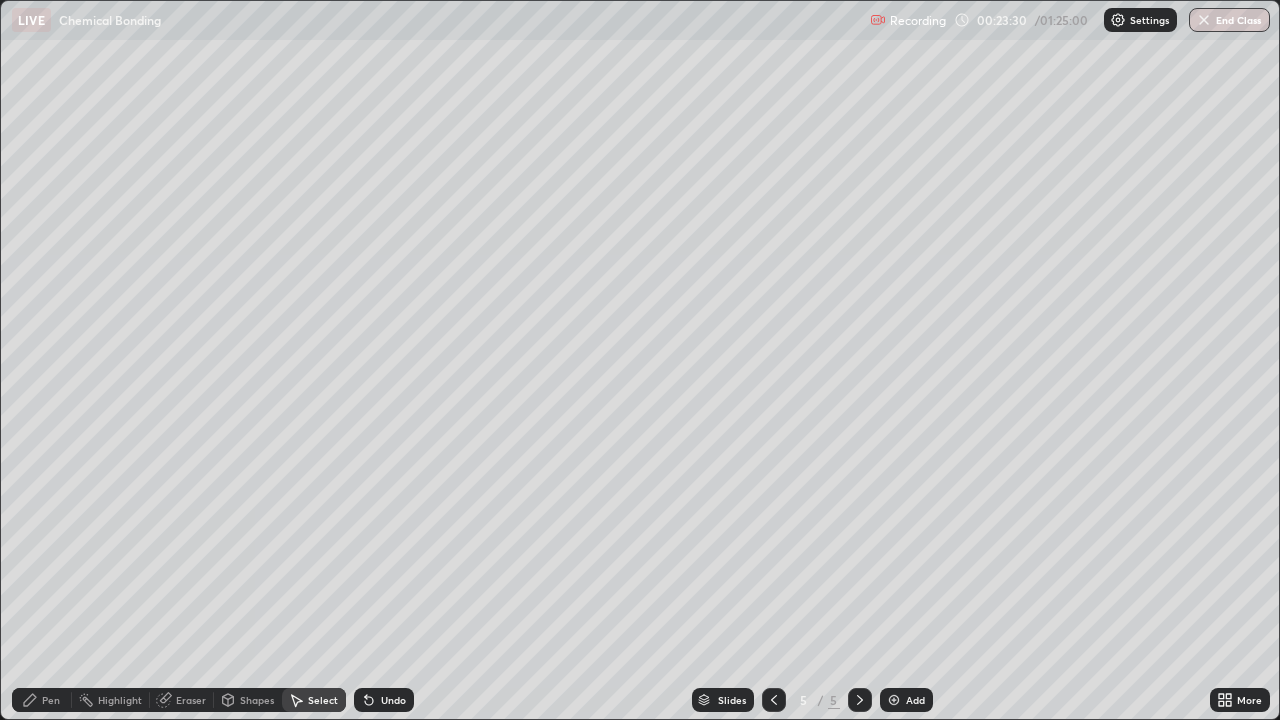 click on "Pen" at bounding box center (51, 700) 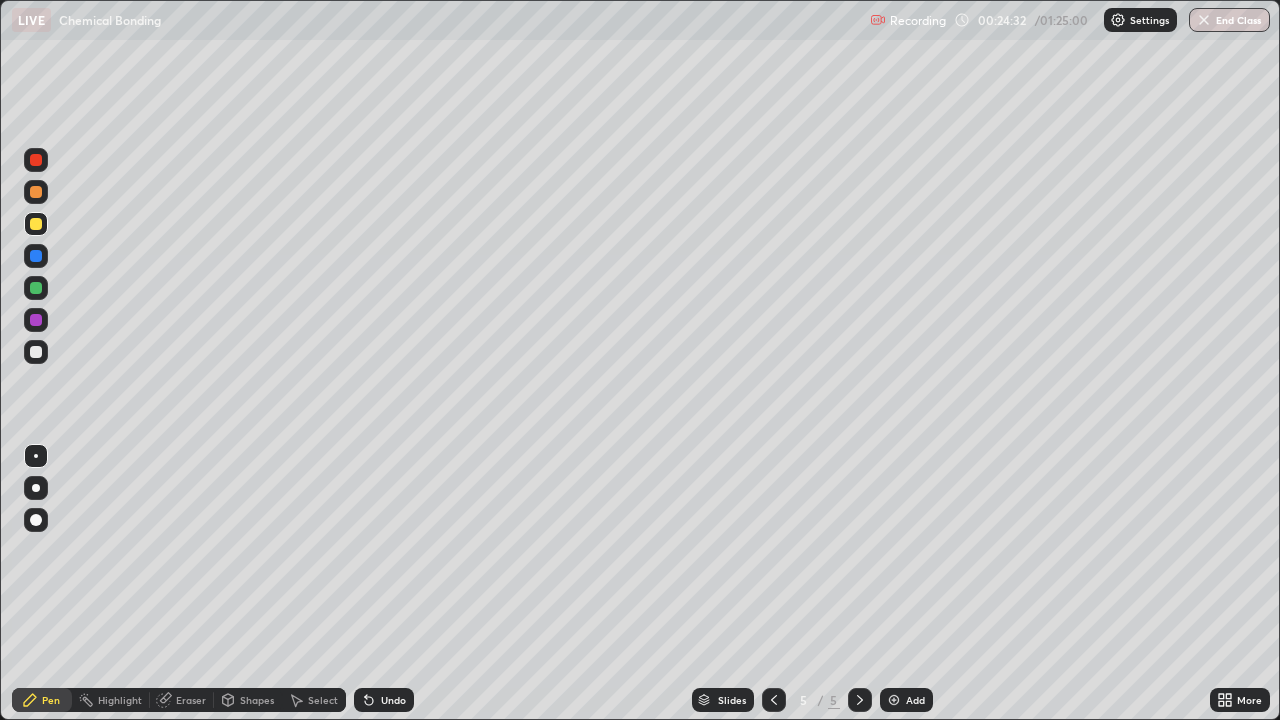 click at bounding box center [36, 352] 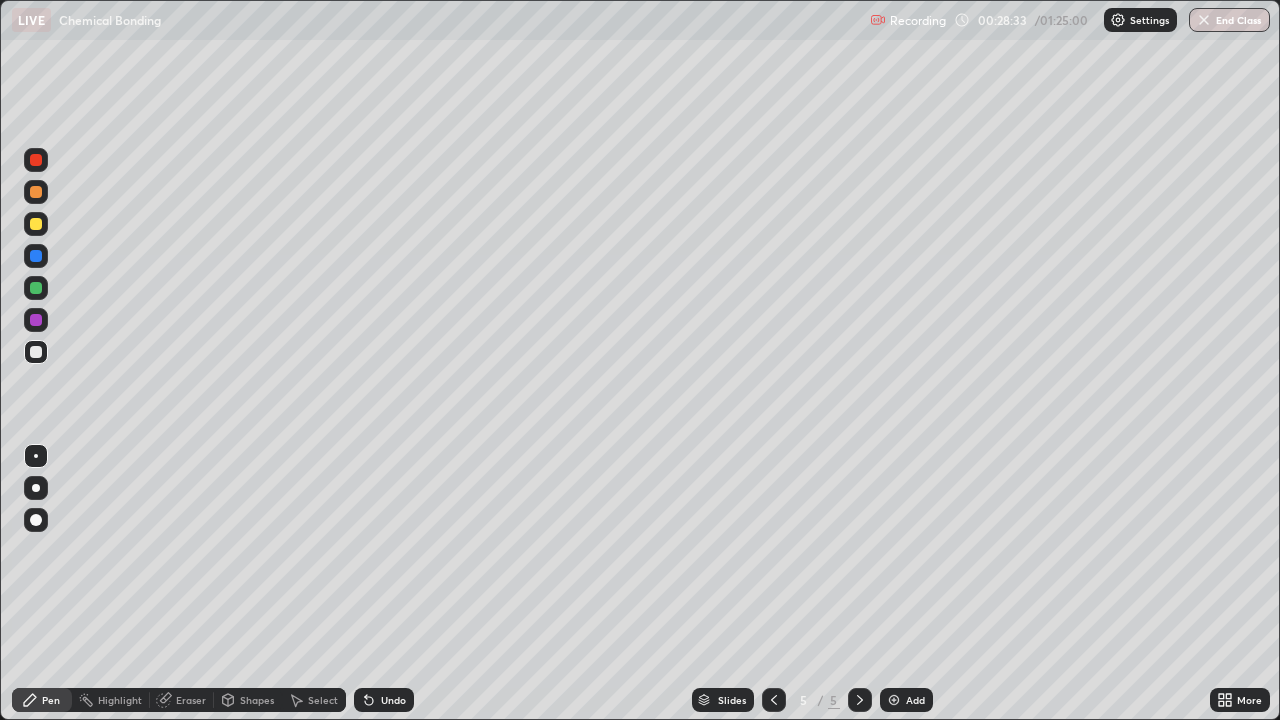 click on "Add" at bounding box center [906, 700] 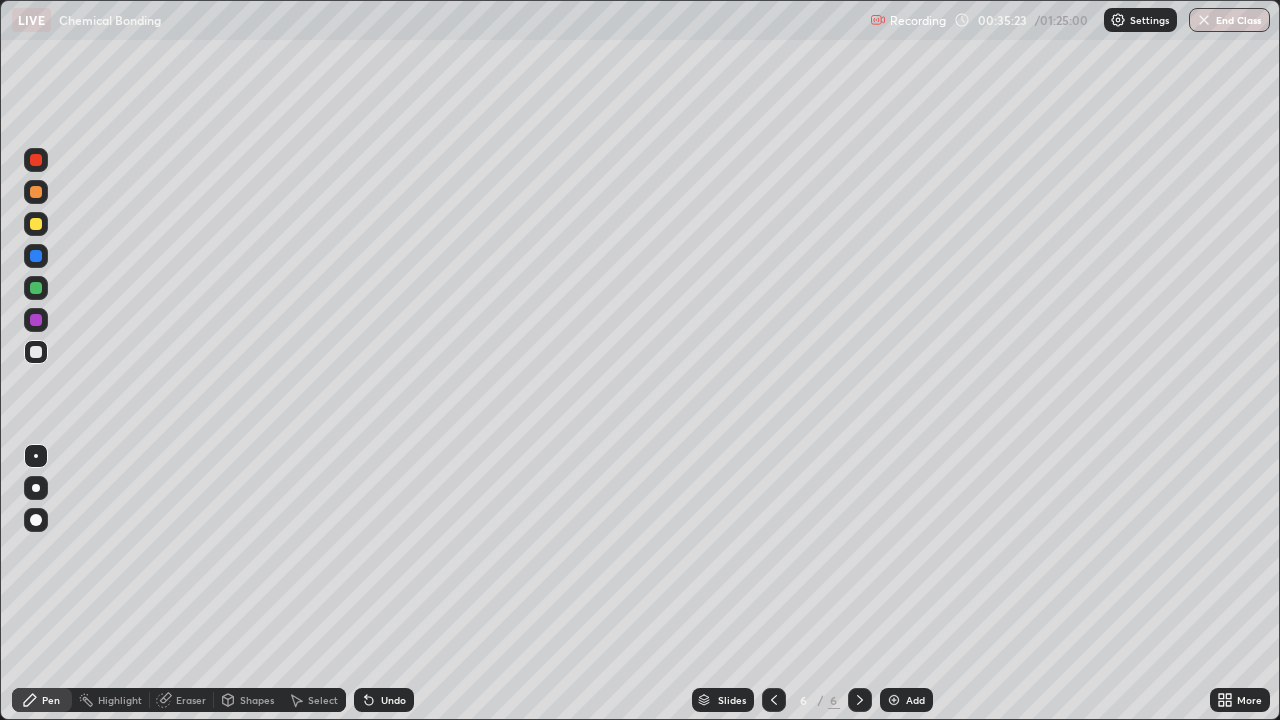 click on "Select" at bounding box center [323, 700] 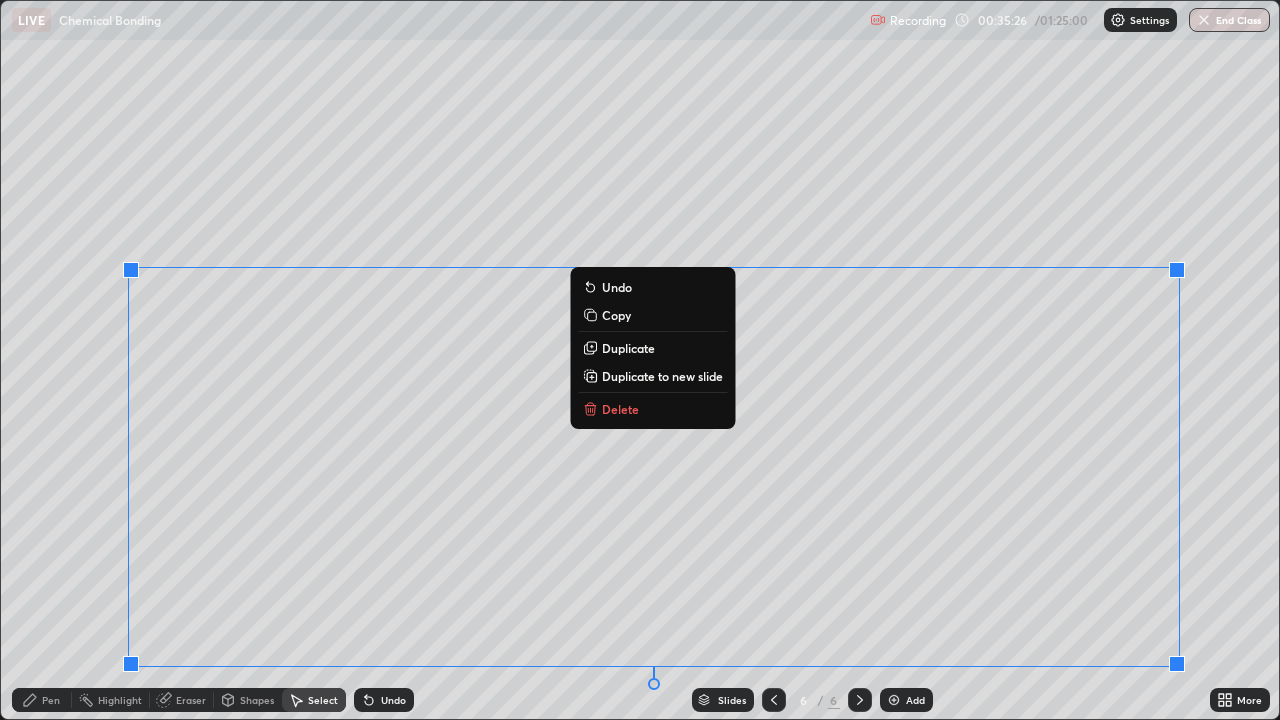 click on "Delete" at bounding box center (652, 409) 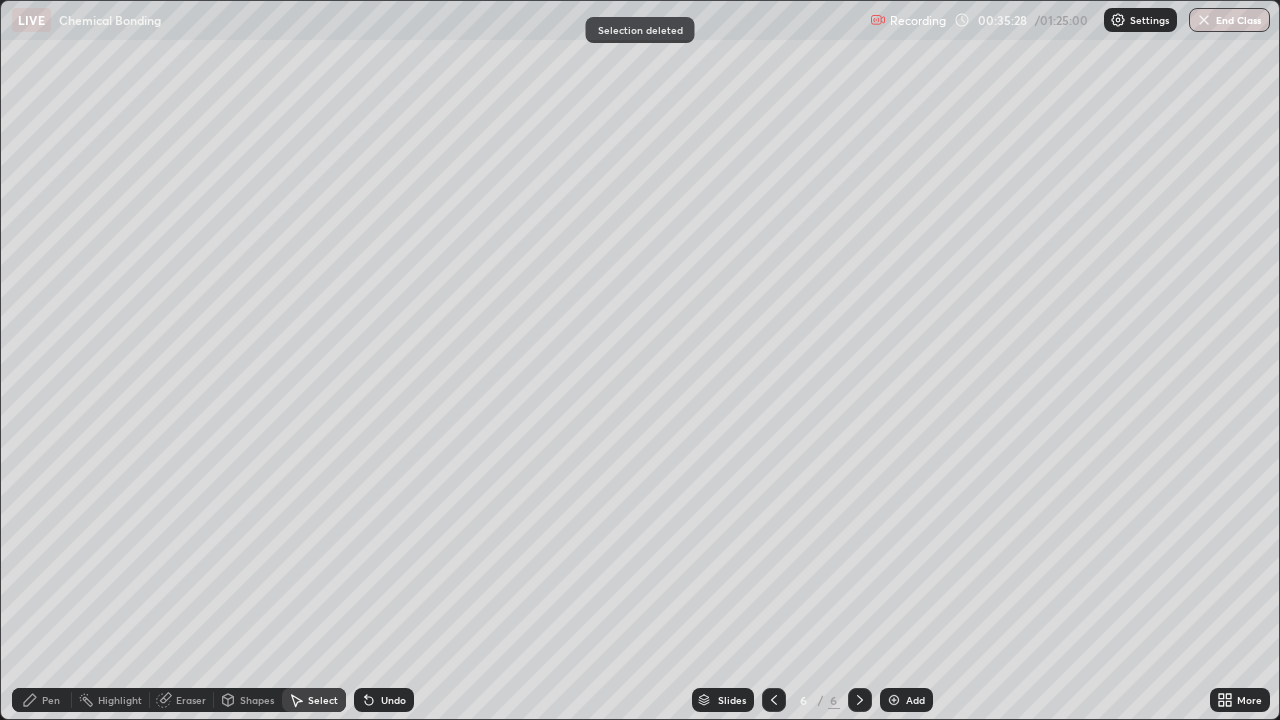 click on "Pen" at bounding box center [51, 700] 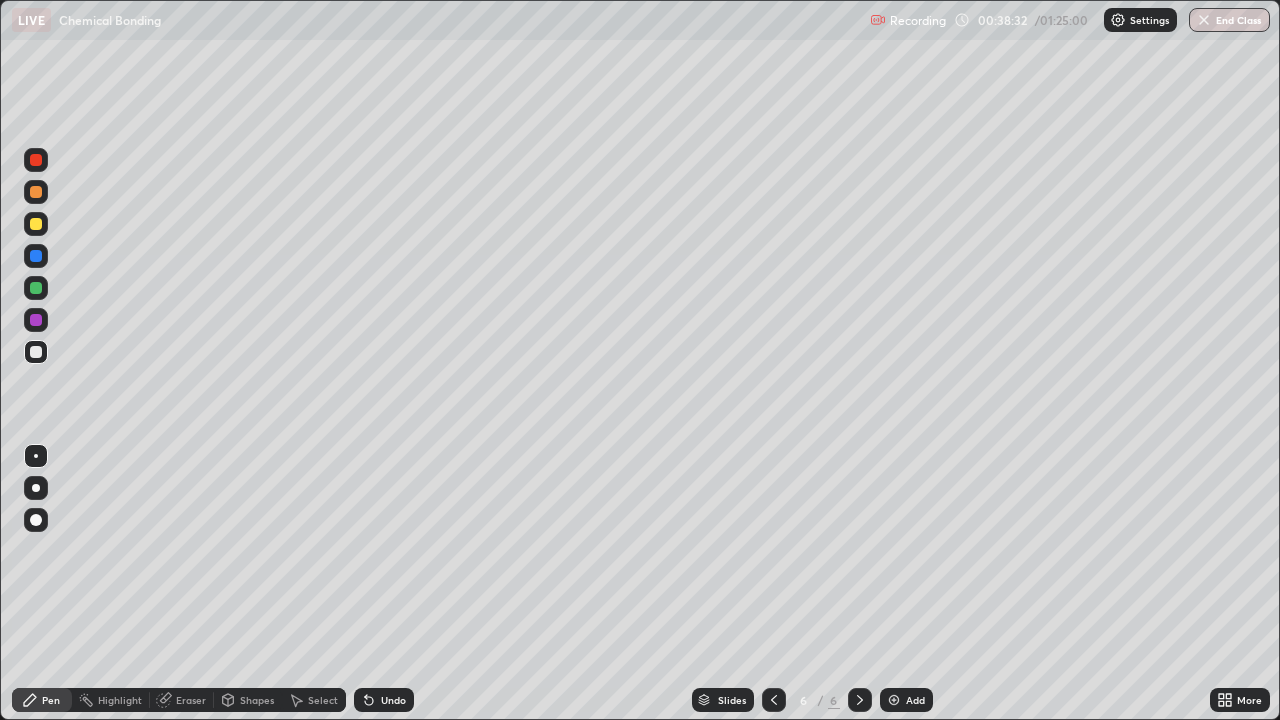 click on "Select" at bounding box center (323, 700) 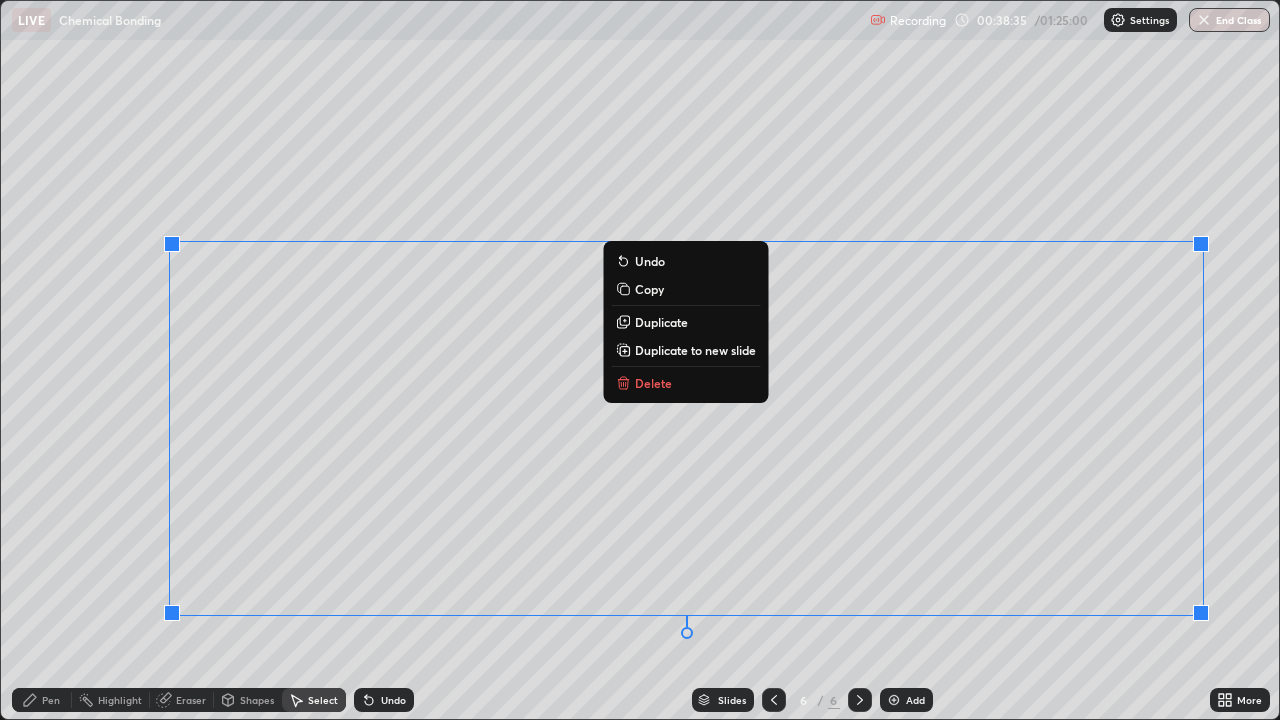 click on "Delete" at bounding box center (685, 383) 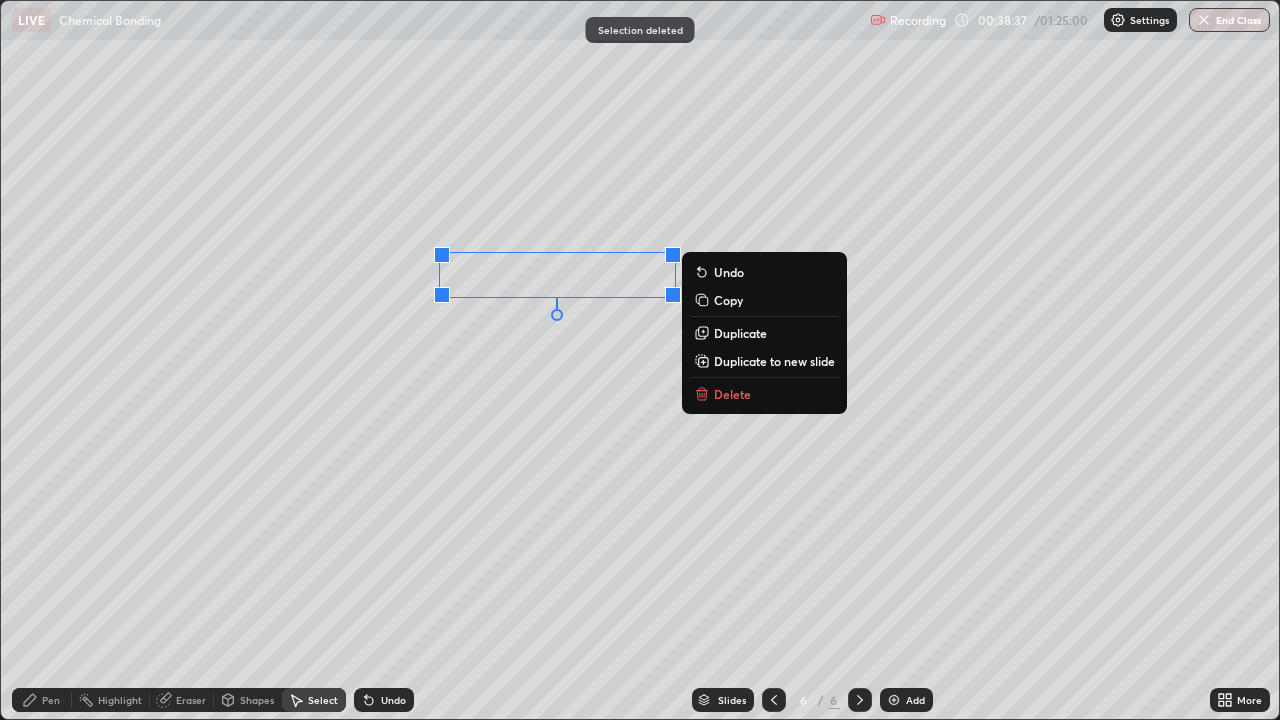 click on "Delete" at bounding box center [732, 394] 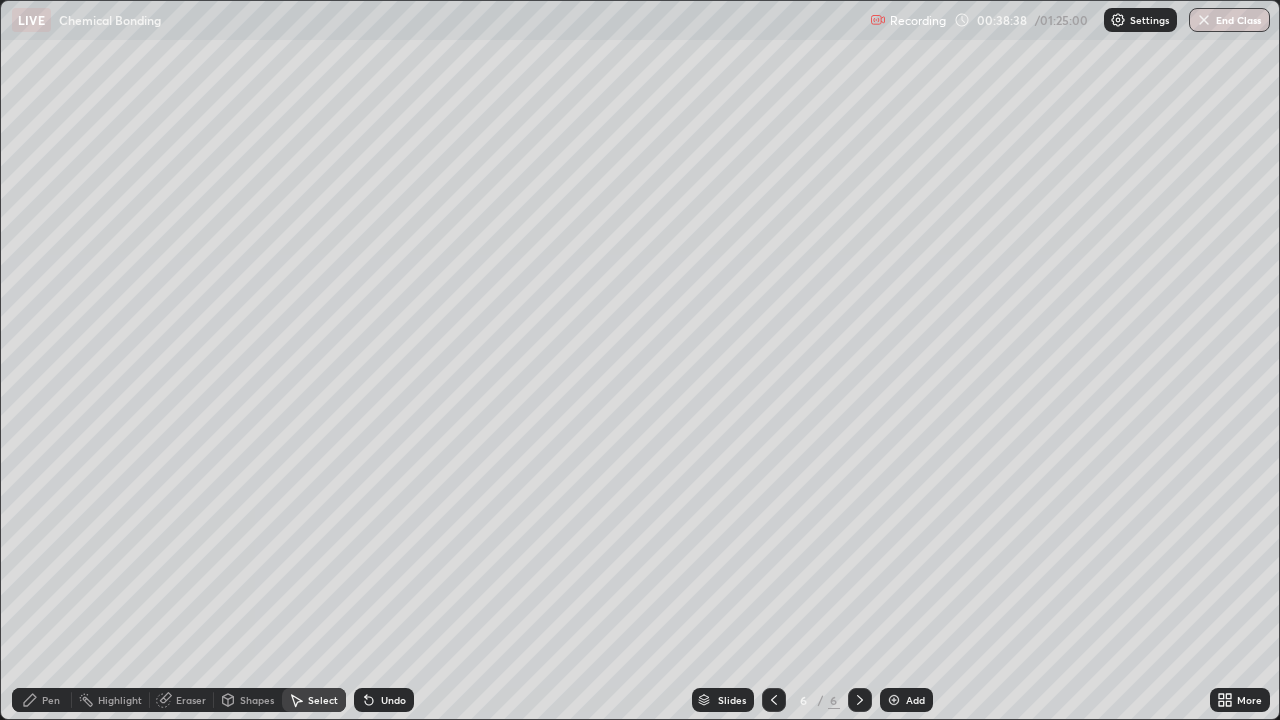 click on "Pen" at bounding box center (42, 700) 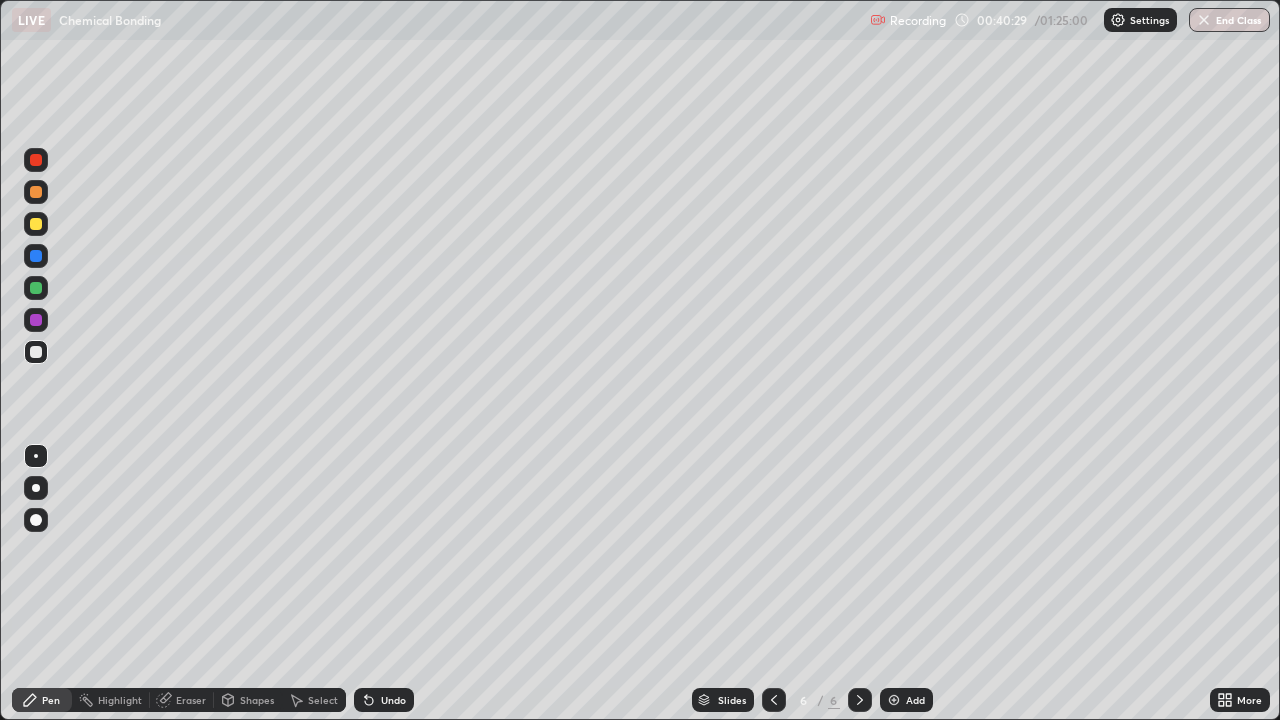 click on "Select" at bounding box center (323, 700) 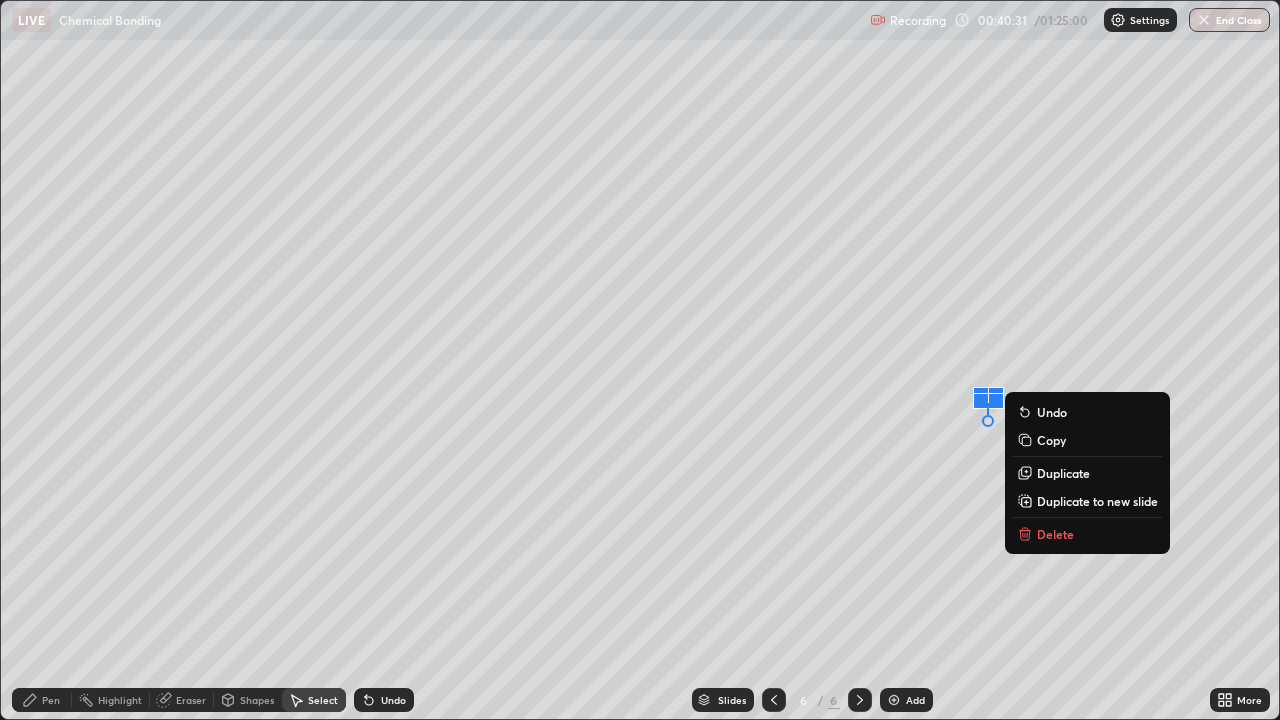 click on "Delete" at bounding box center (1055, 534) 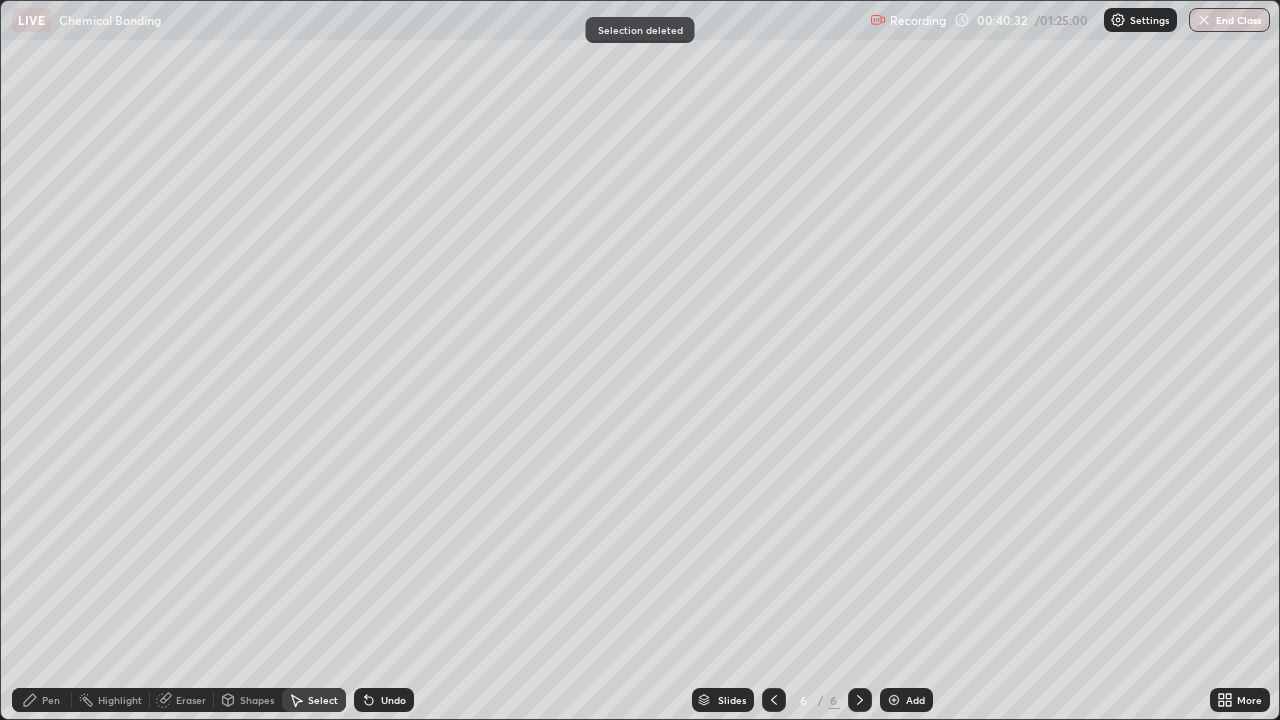 click on "Pen" at bounding box center (42, 700) 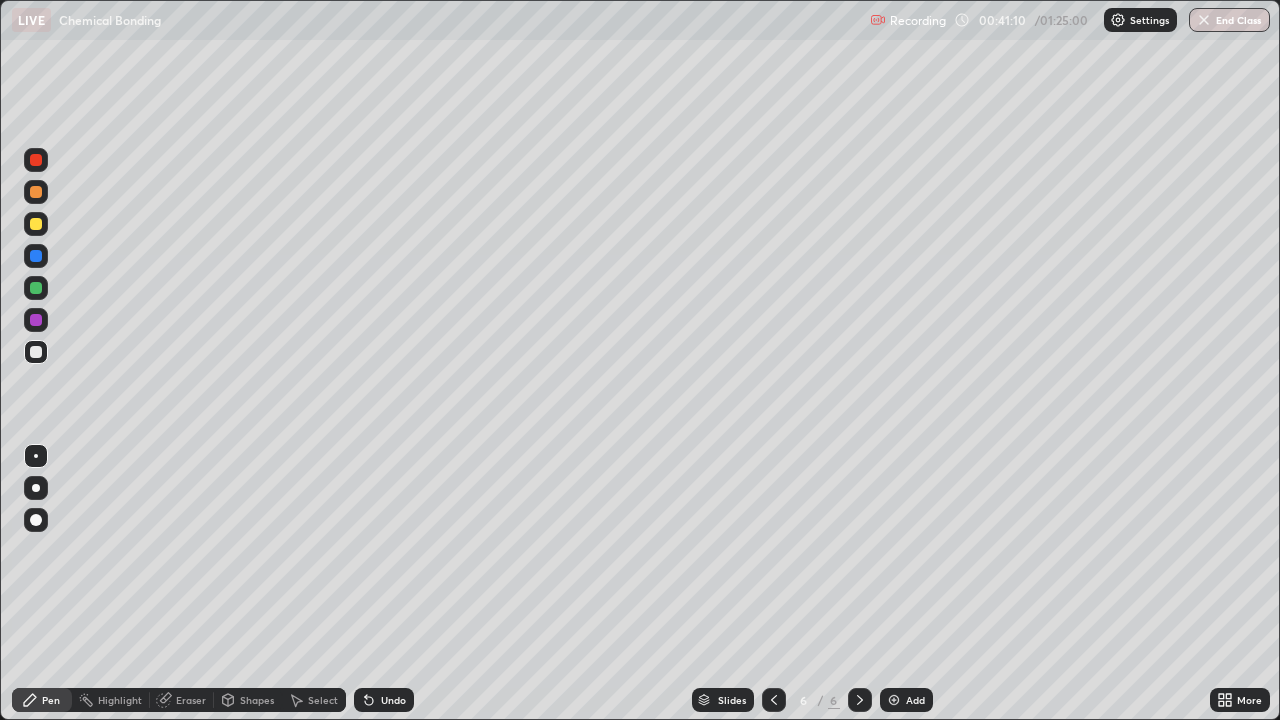 click on "Select" at bounding box center [323, 700] 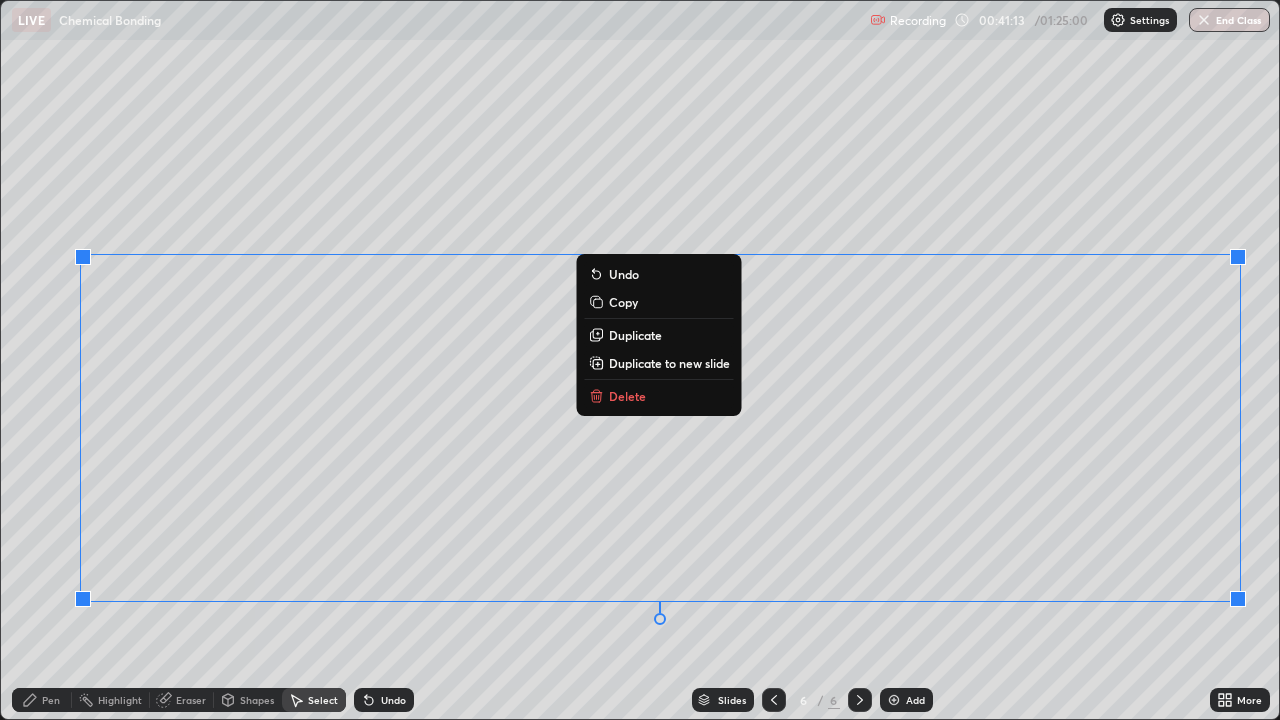 click on "Delete" at bounding box center [659, 396] 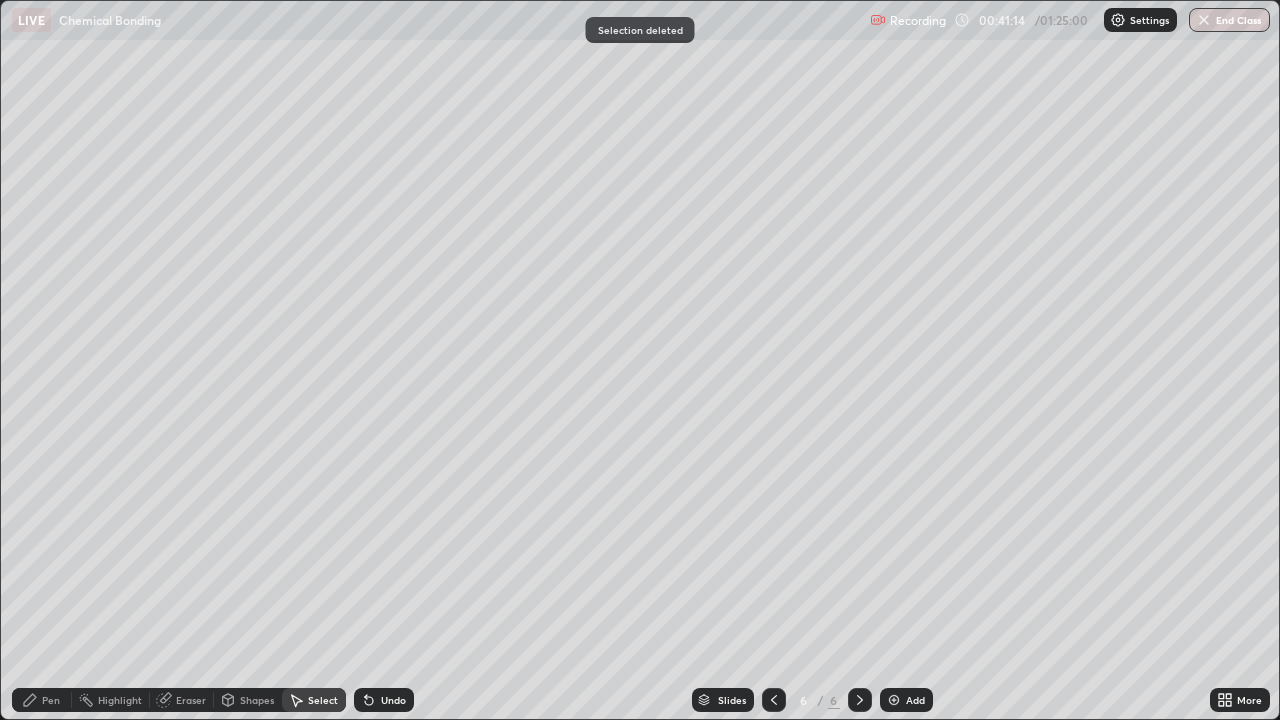 click on "Pen" at bounding box center (51, 700) 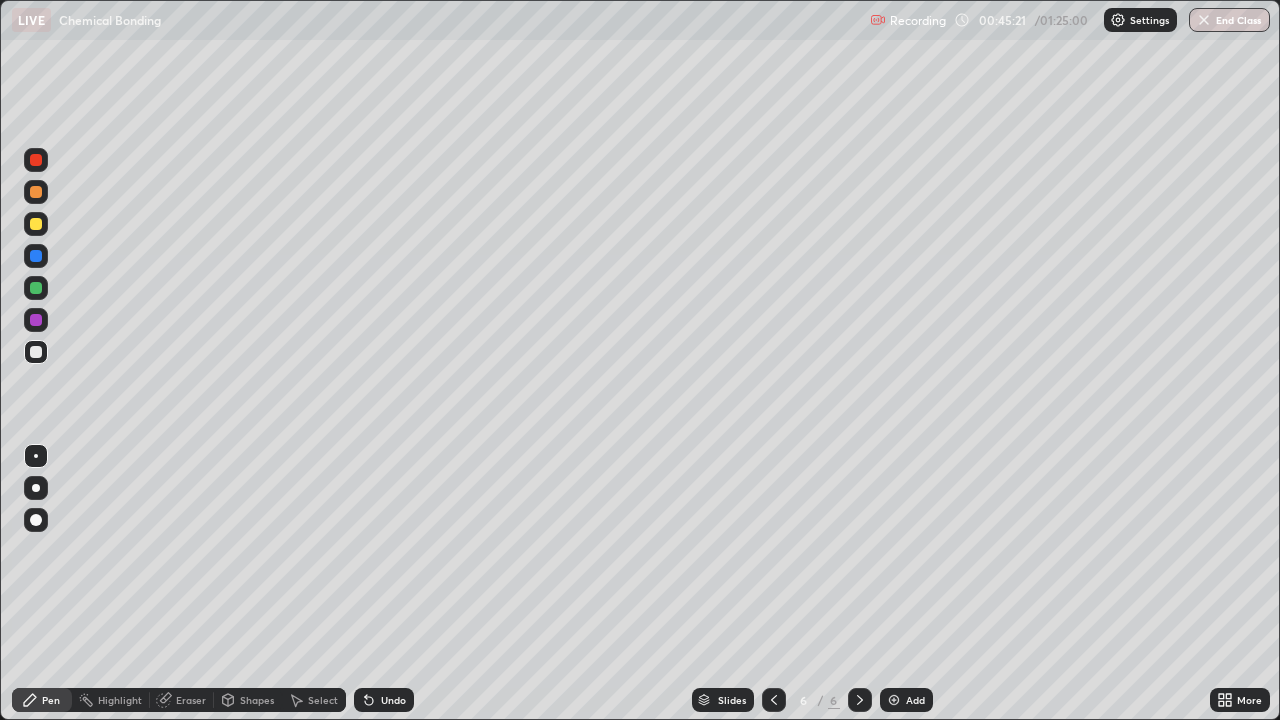 click at bounding box center (894, 700) 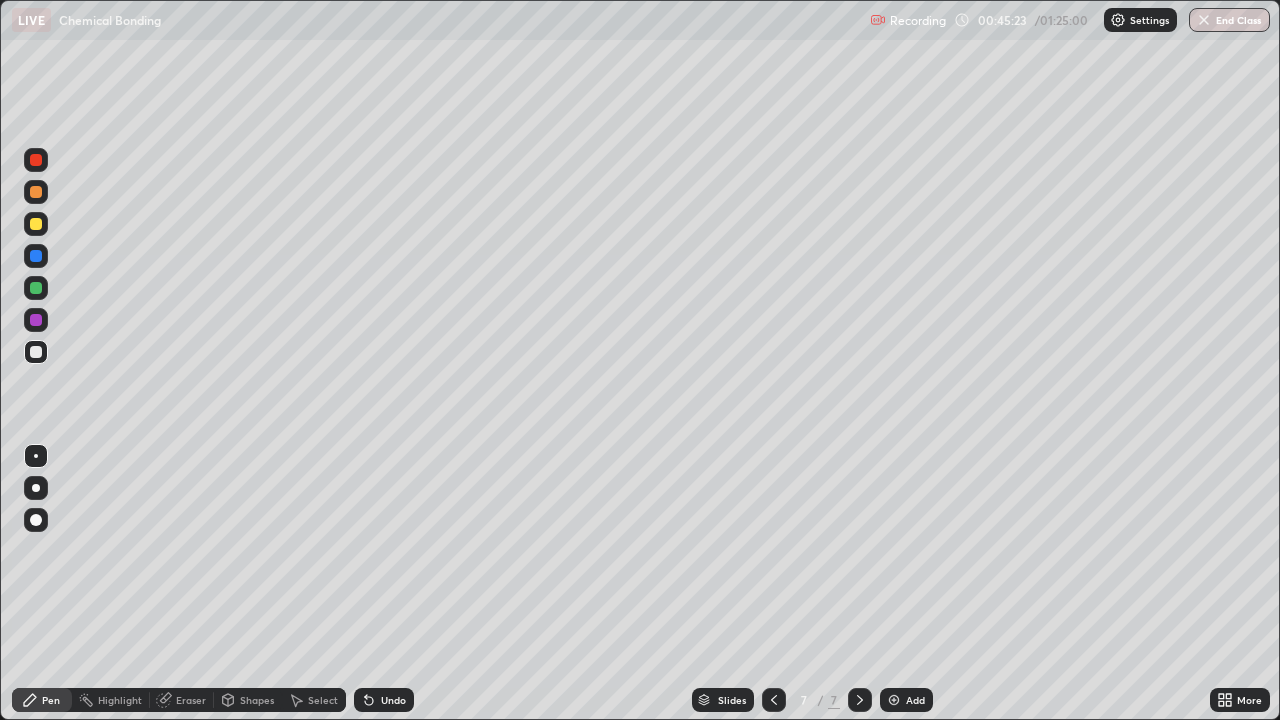 click 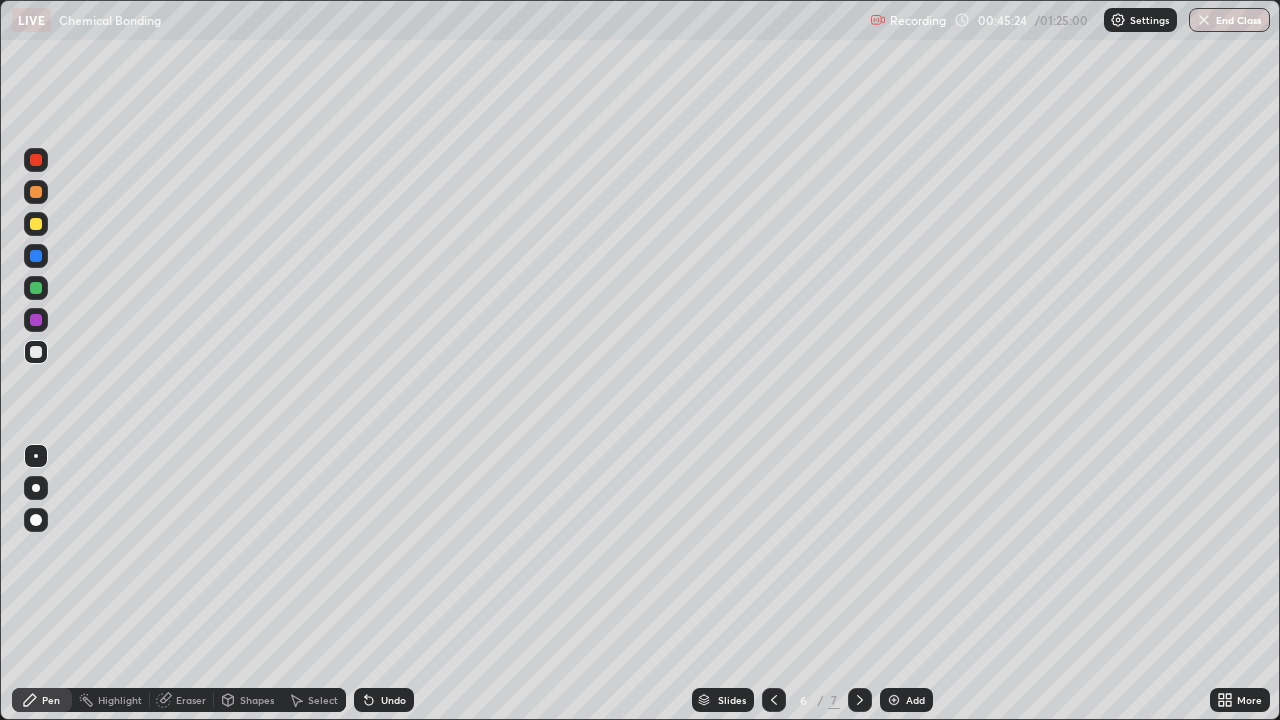 click on "Select" at bounding box center (323, 700) 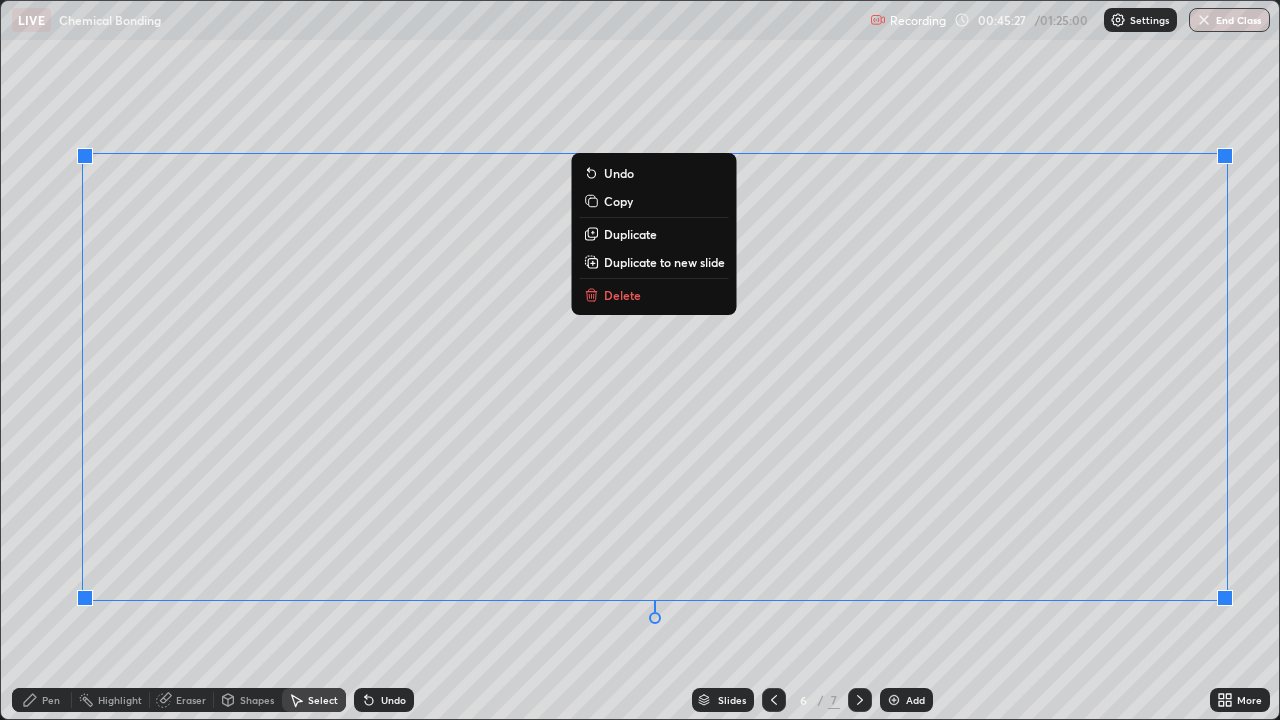 click on "Delete" at bounding box center (622, 295) 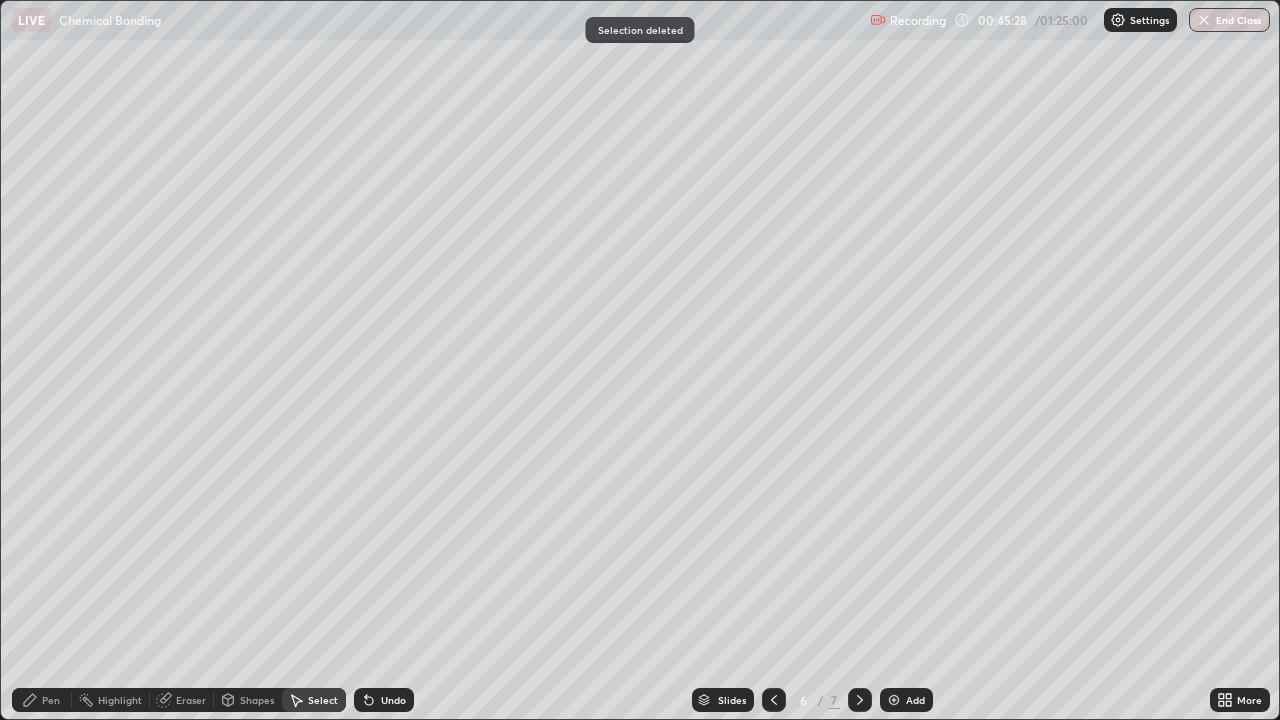 click on "Pen" at bounding box center (51, 700) 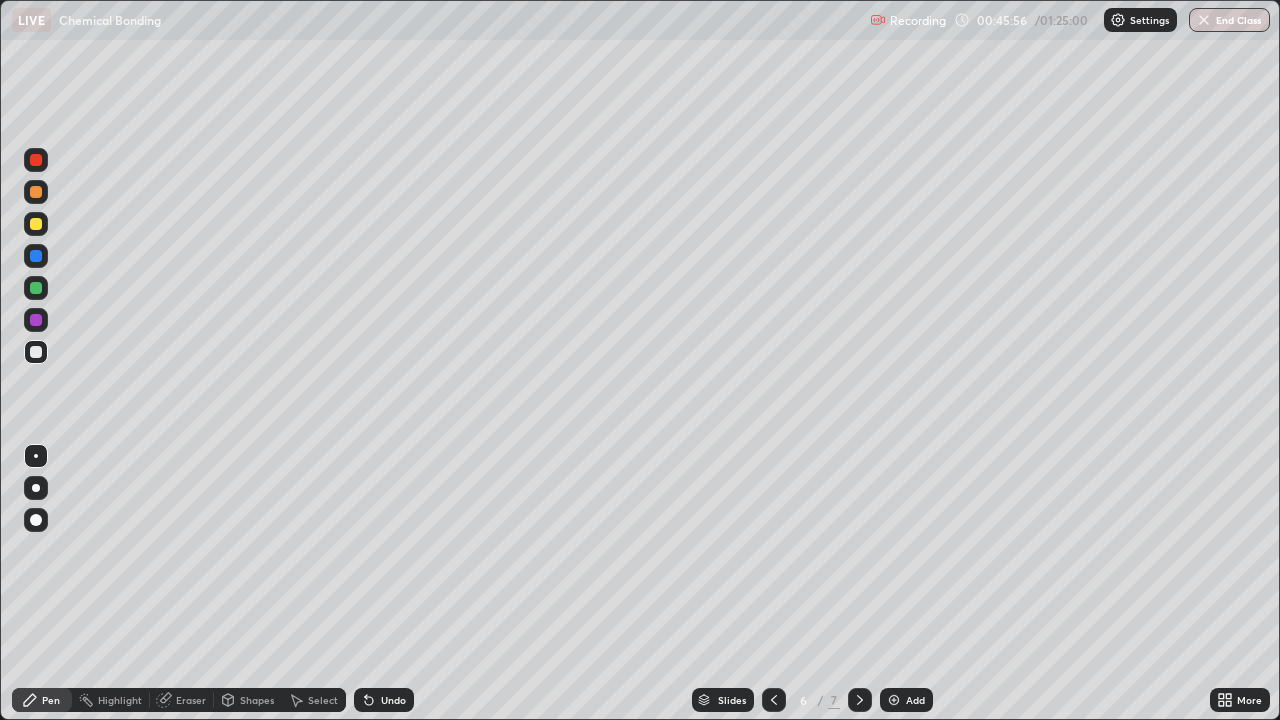 click on "Undo" at bounding box center (384, 700) 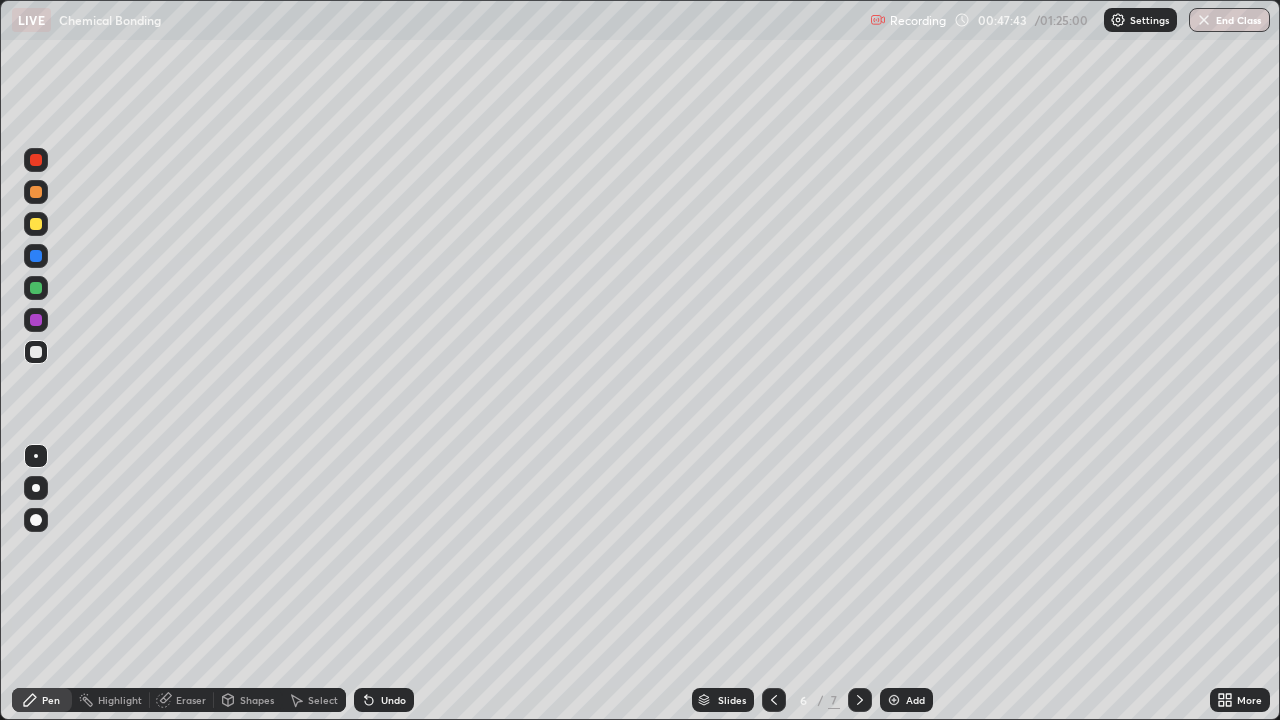 click on "Select" at bounding box center (314, 700) 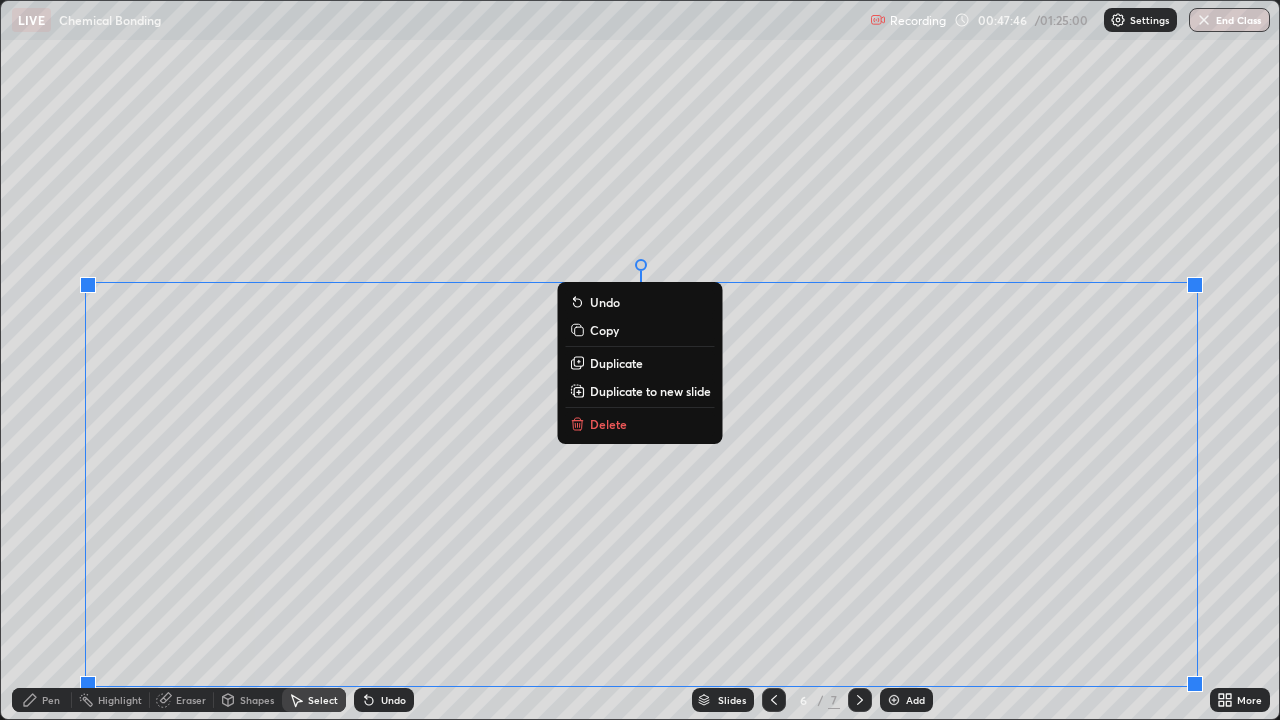click on "Delete" at bounding box center [640, 424] 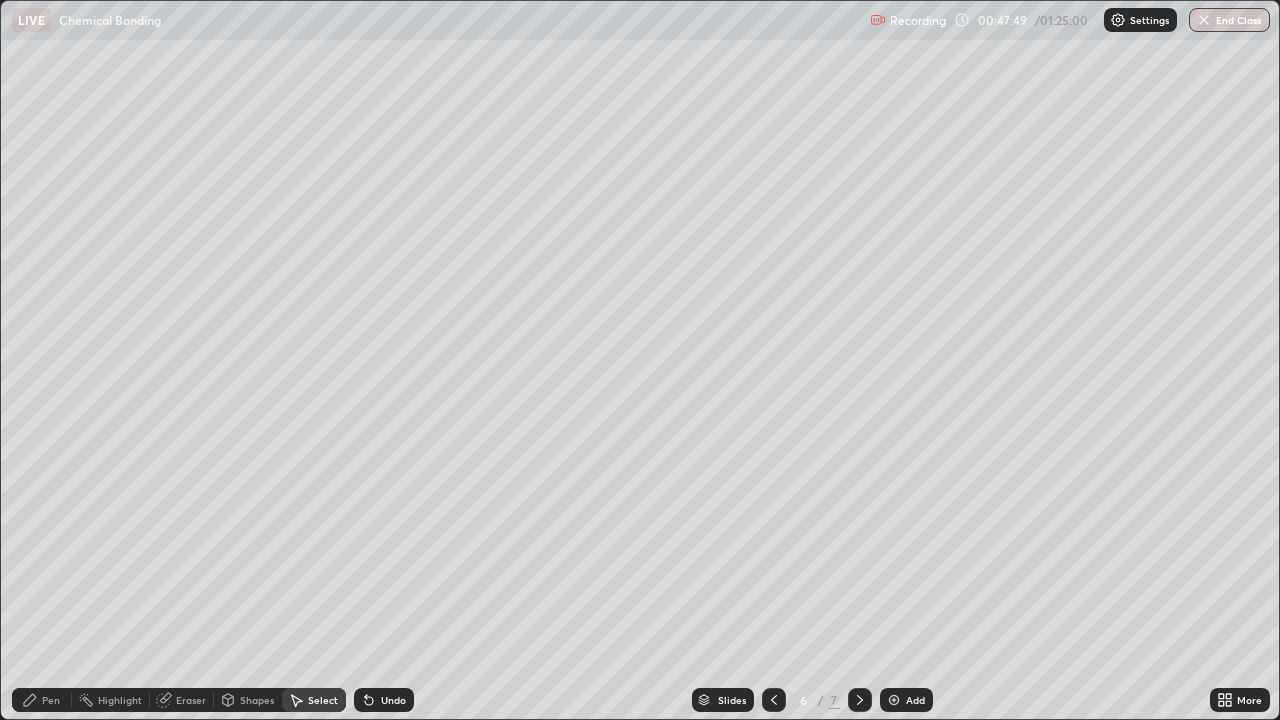 click on "Pen" at bounding box center (51, 700) 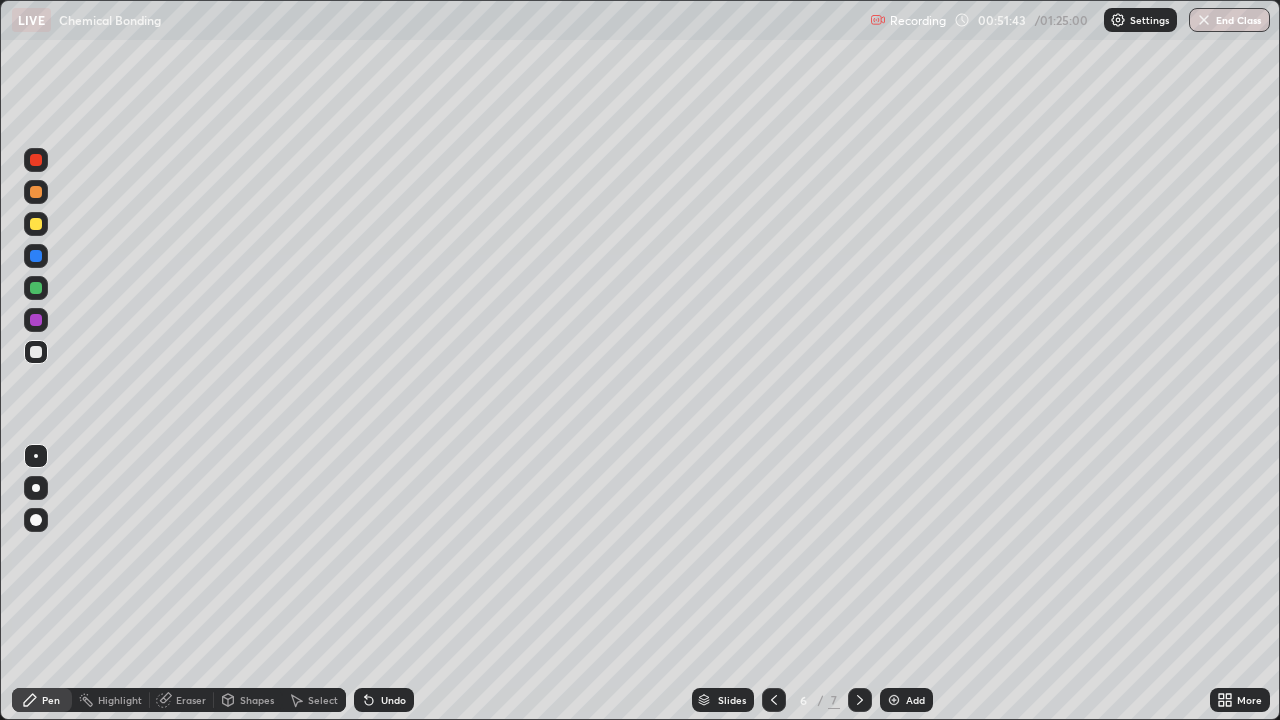 click at bounding box center (860, 700) 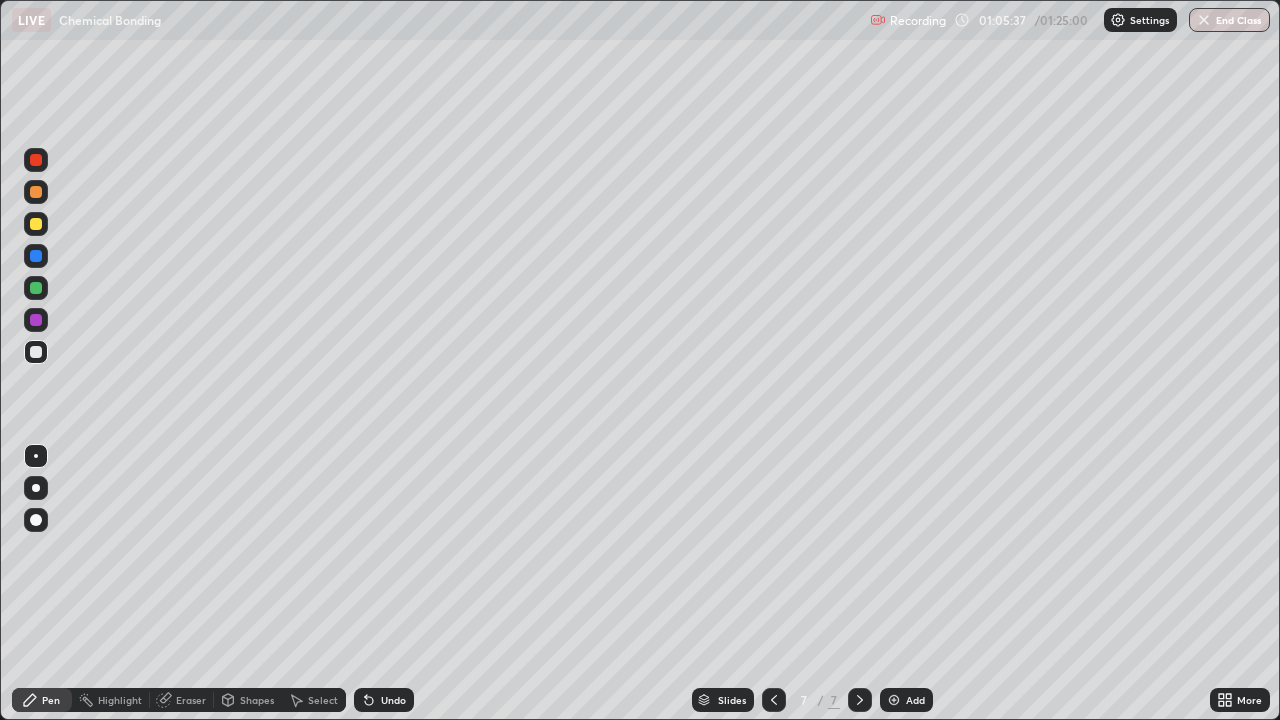 click at bounding box center (894, 700) 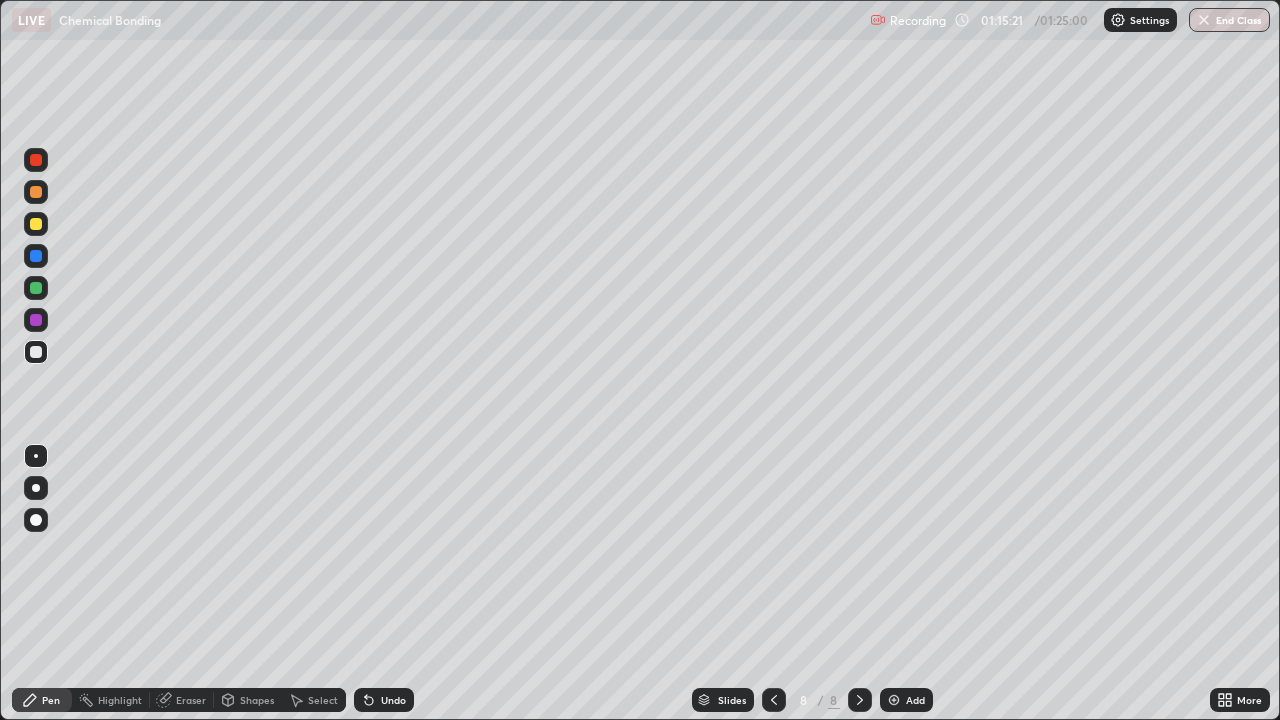 click on "End Class" at bounding box center [1229, 20] 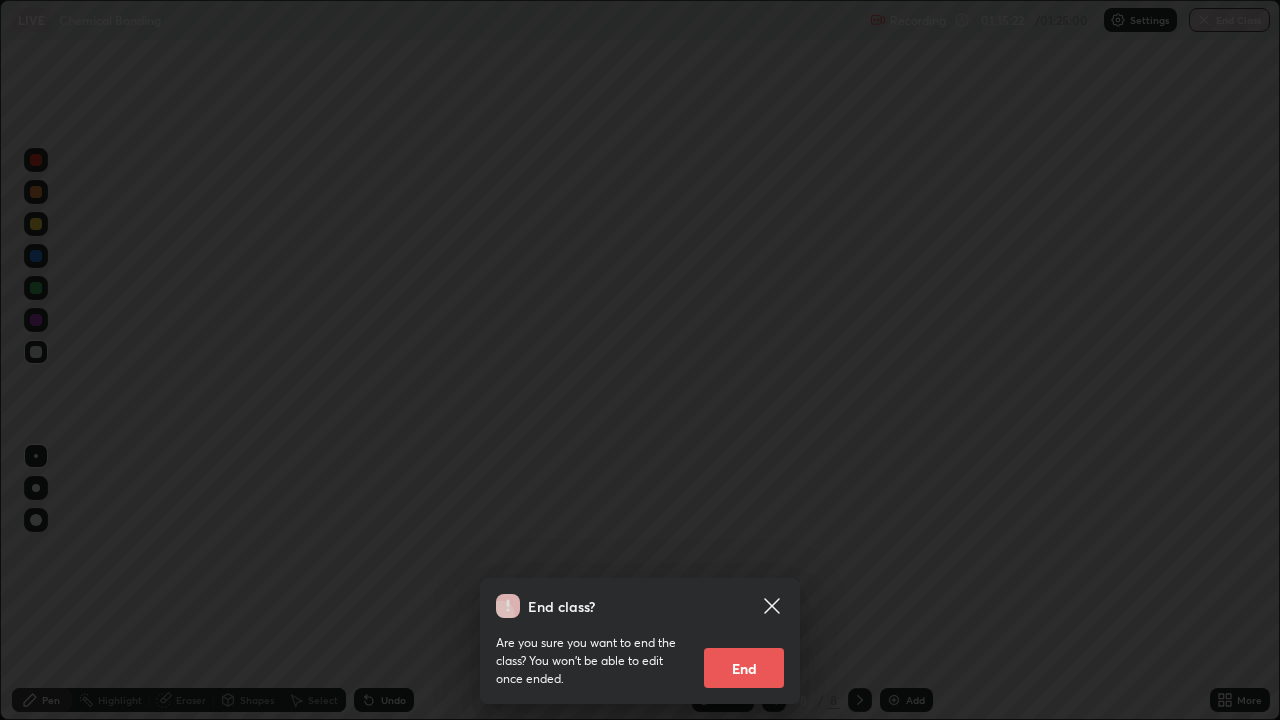 click on "End" at bounding box center (744, 668) 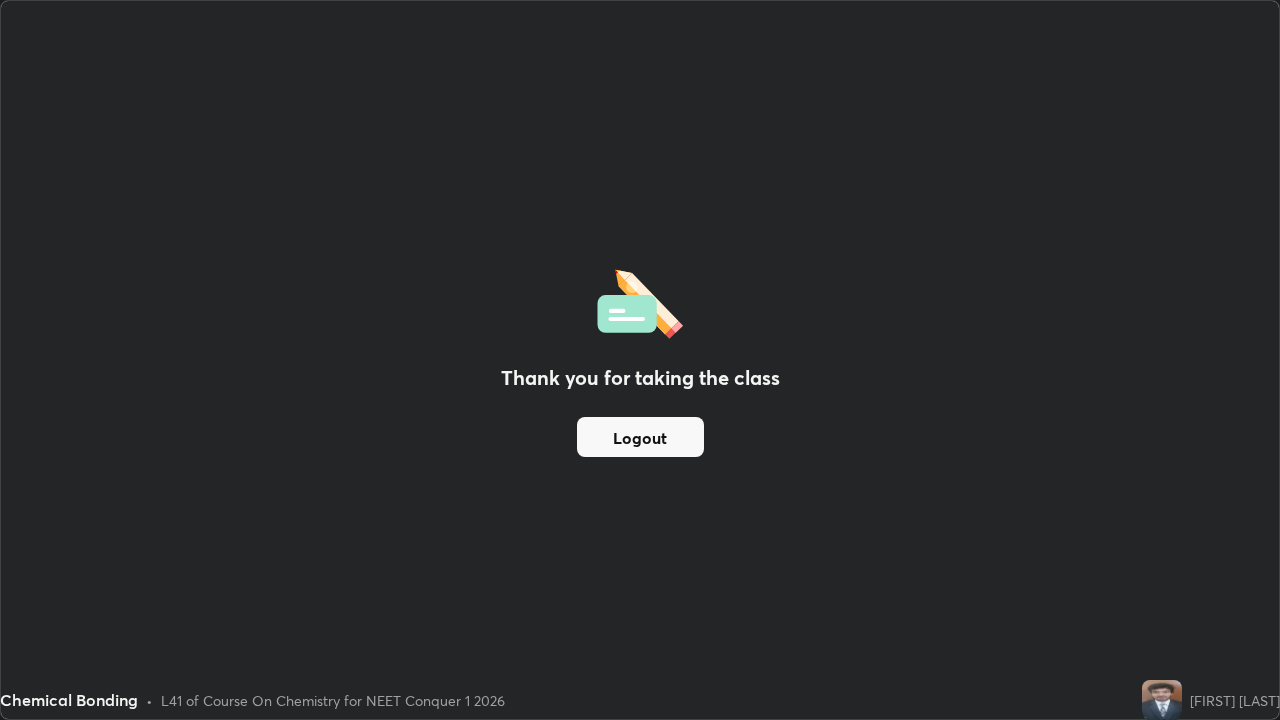 click on "Logout" at bounding box center [640, 437] 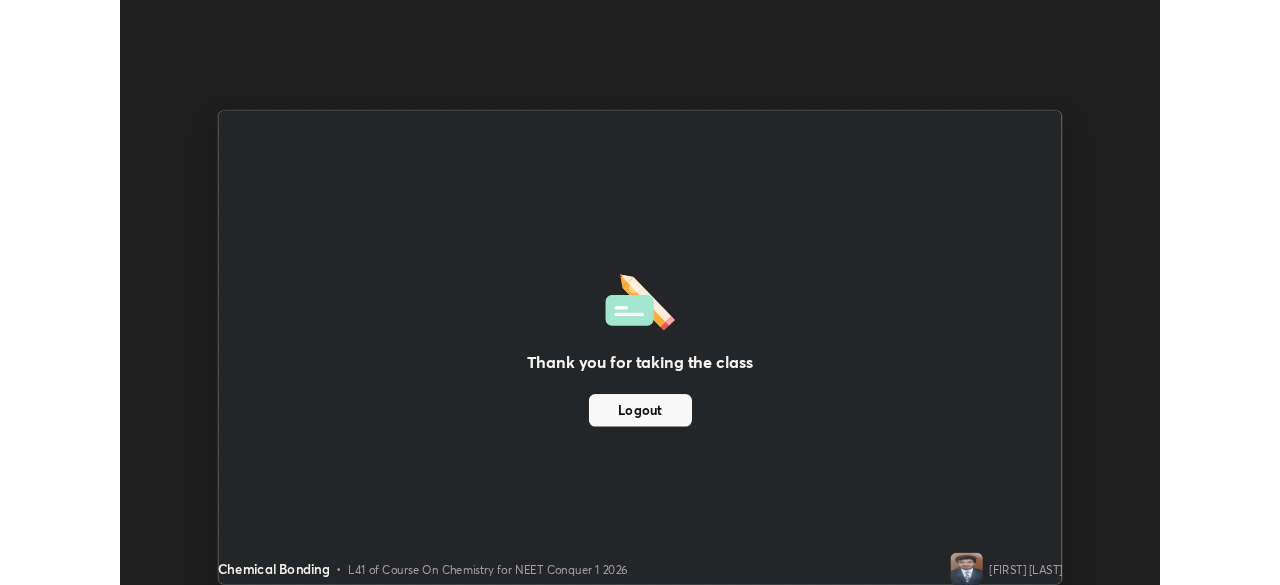 scroll, scrollTop: 585, scrollLeft: 1280, axis: both 